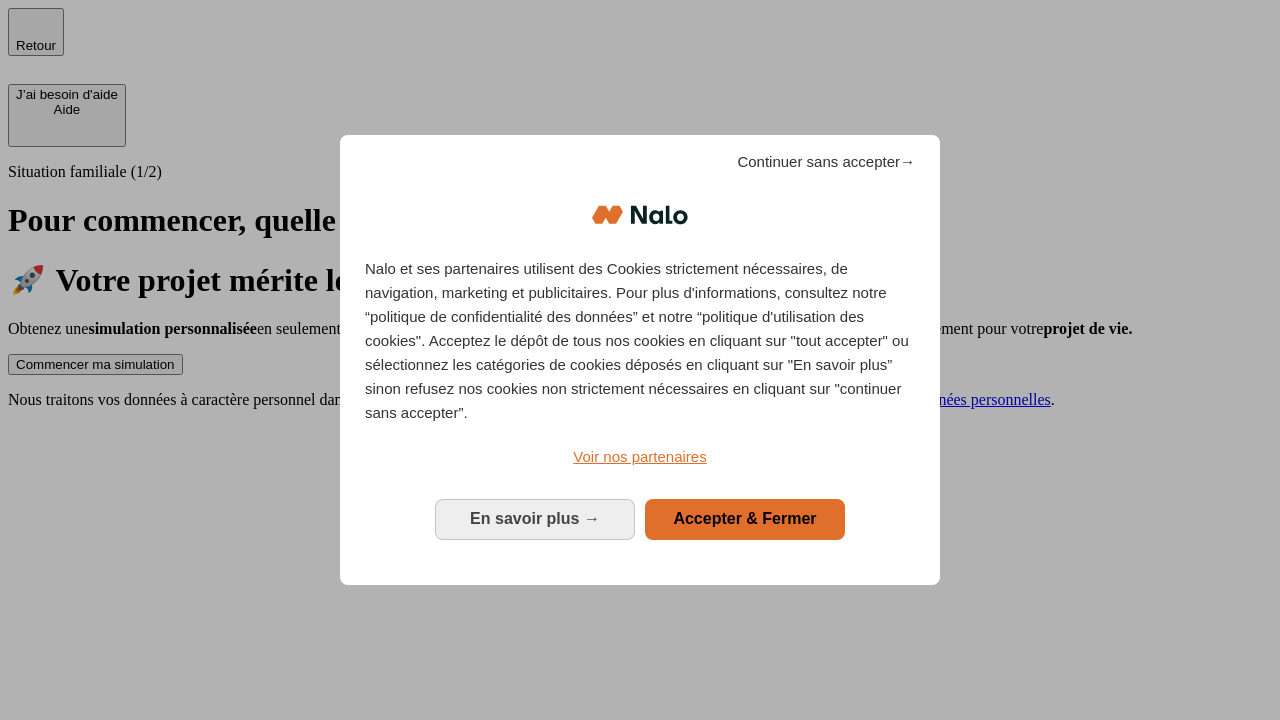 scroll, scrollTop: 0, scrollLeft: 0, axis: both 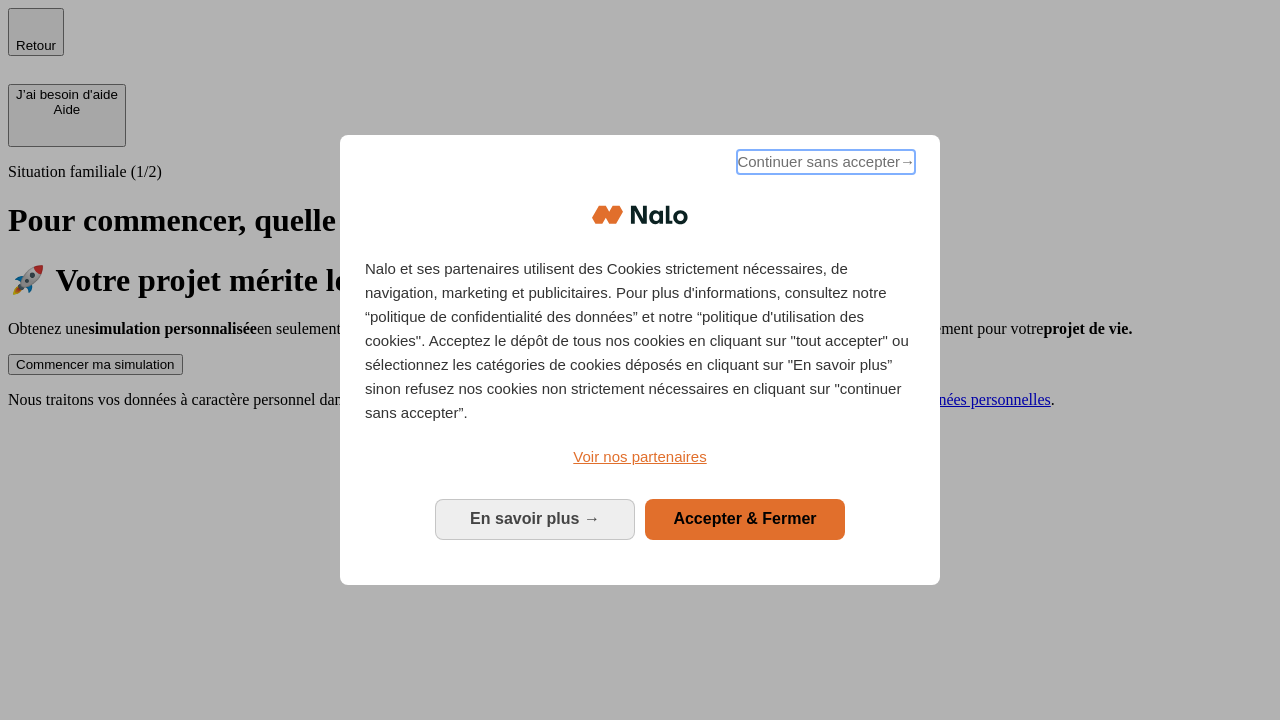 click on "Continuer sans accepter  →" at bounding box center (826, 162) 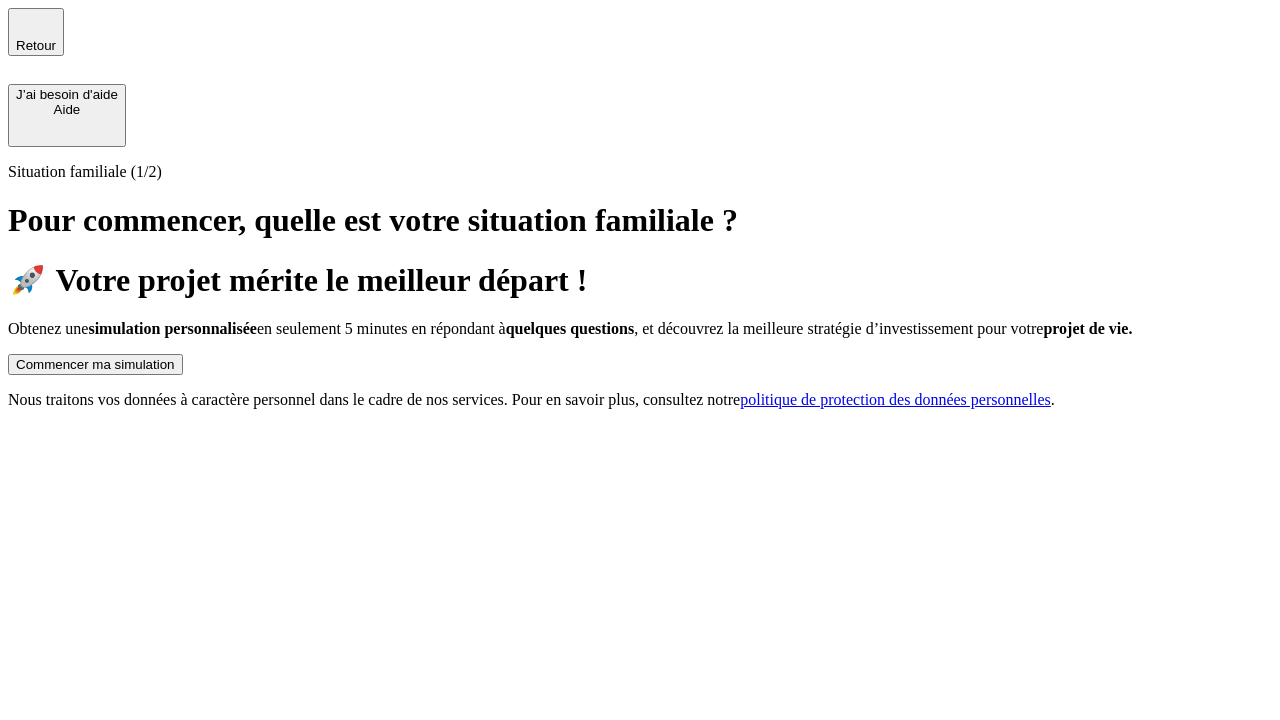 click on "Commencer ma simulation" at bounding box center [95, 364] 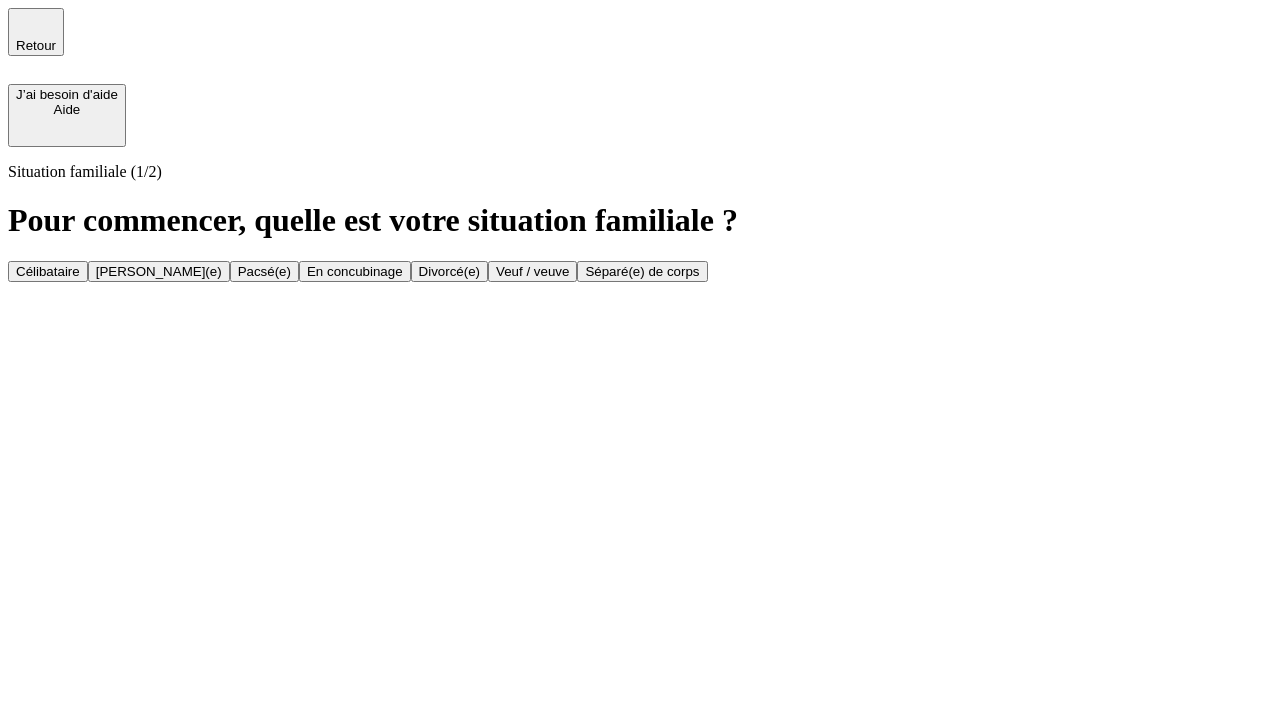click on "En concubinage" at bounding box center [355, 271] 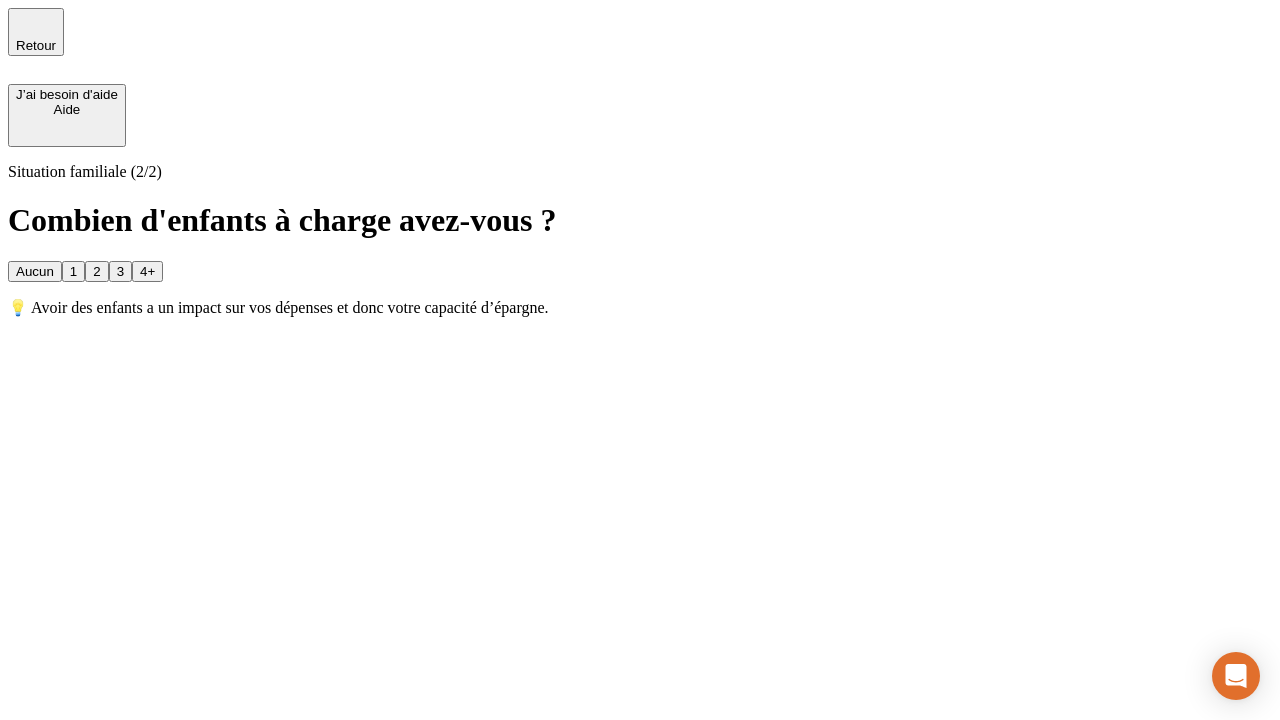 click on "2" at bounding box center [96, 271] 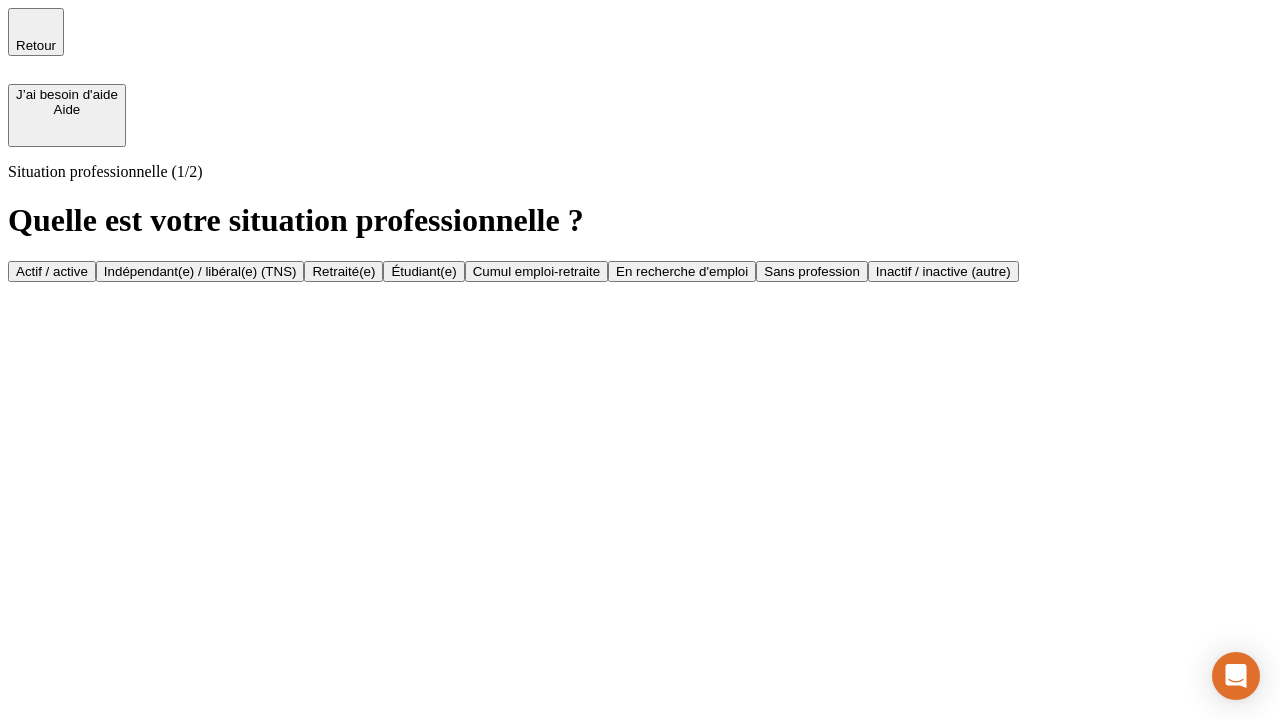 click on "Indépendant(e) / libéral(e) (TNS)" at bounding box center [200, 271] 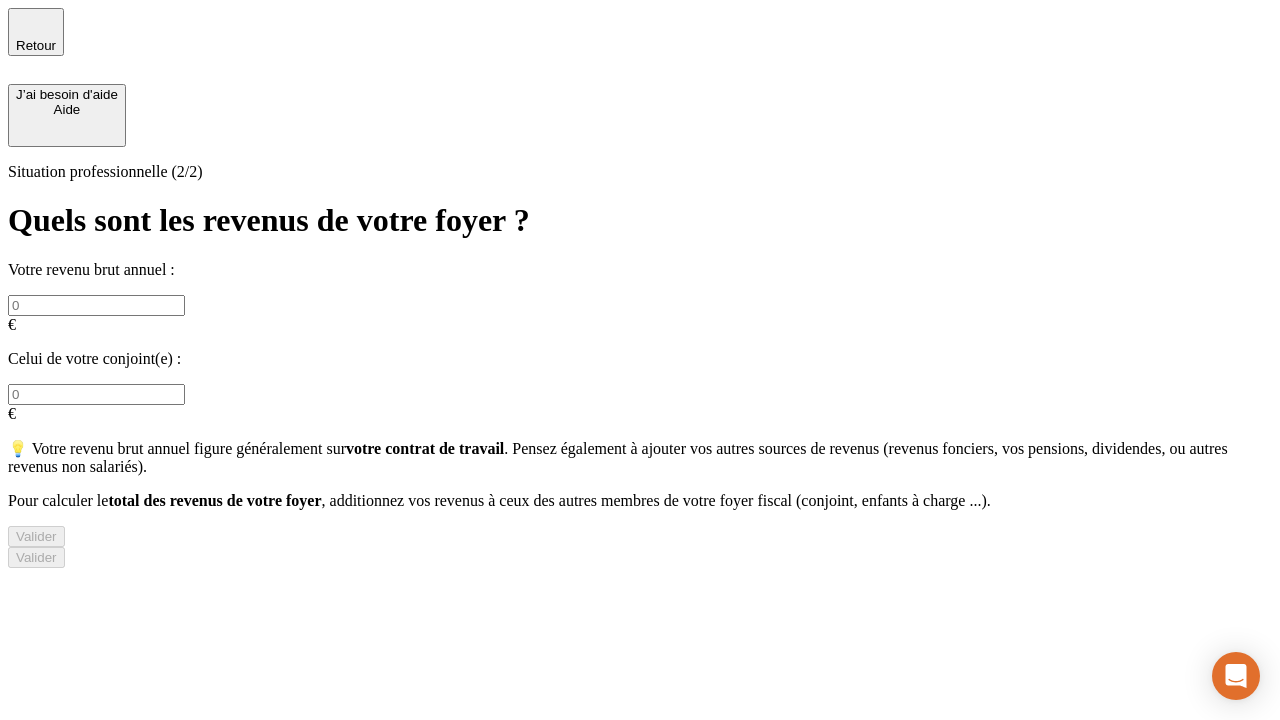 click at bounding box center [96, 305] 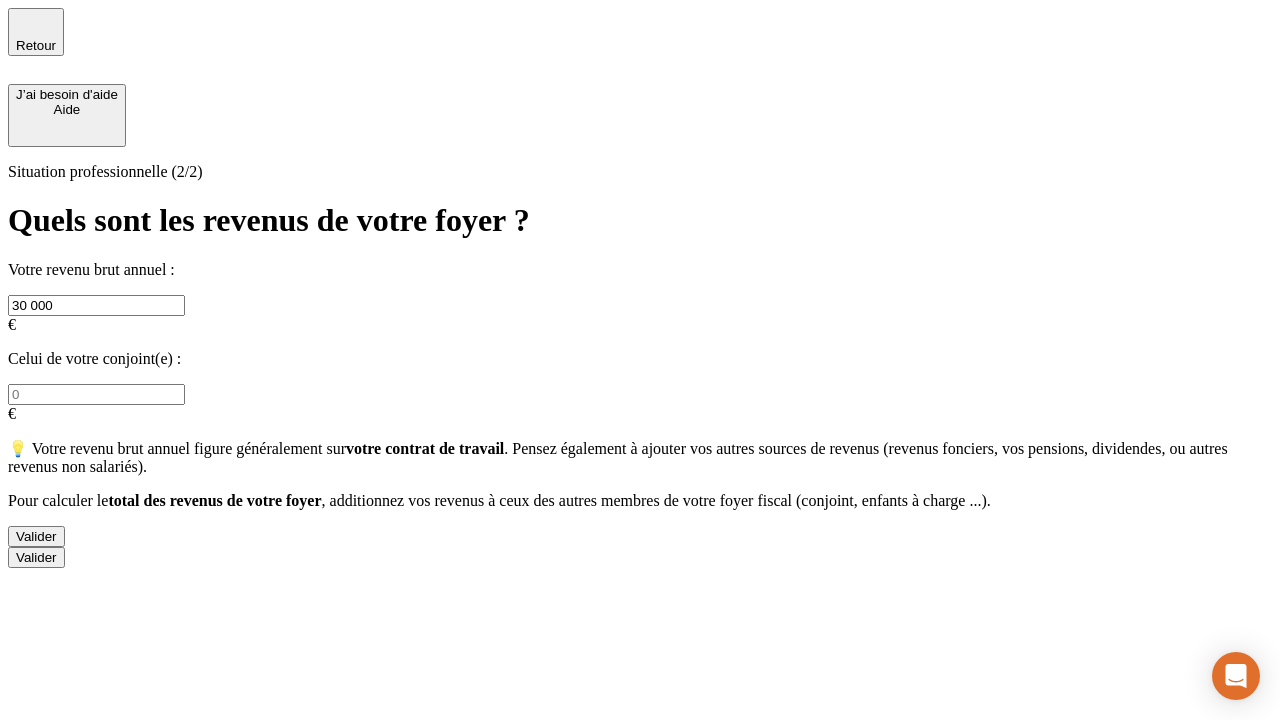 type on "30 000" 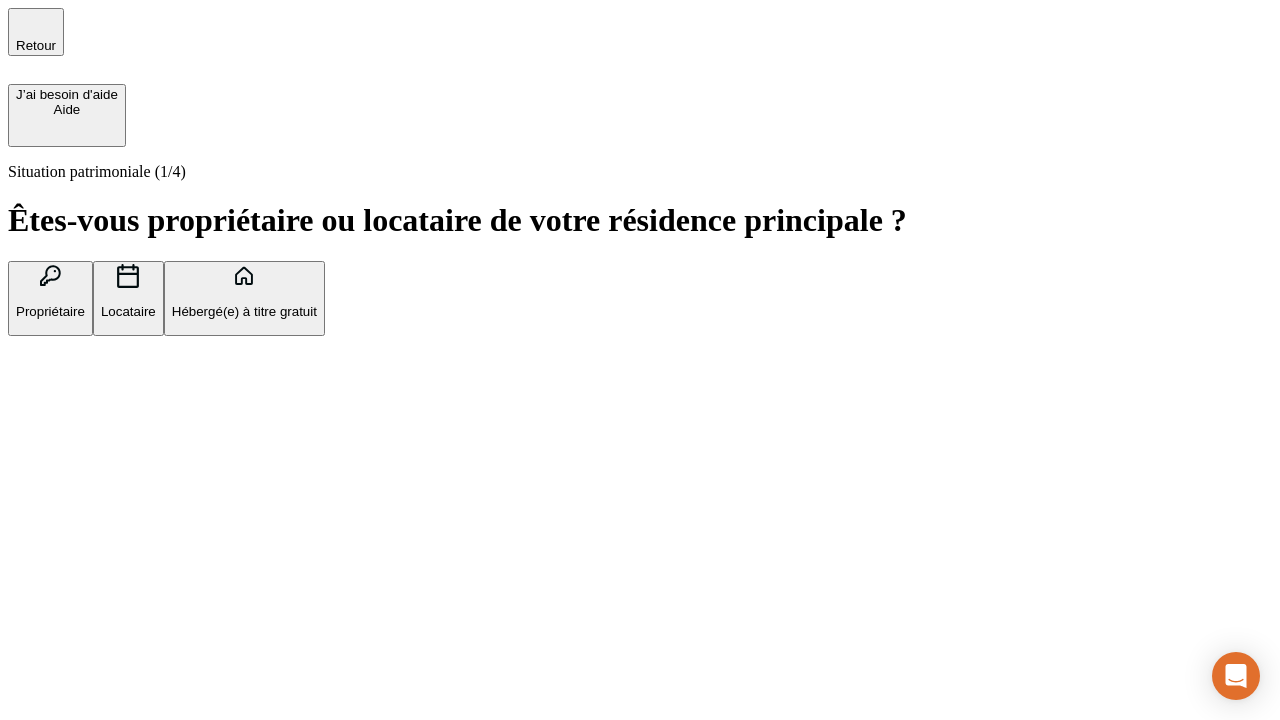 click on "Locataire" at bounding box center (128, 311) 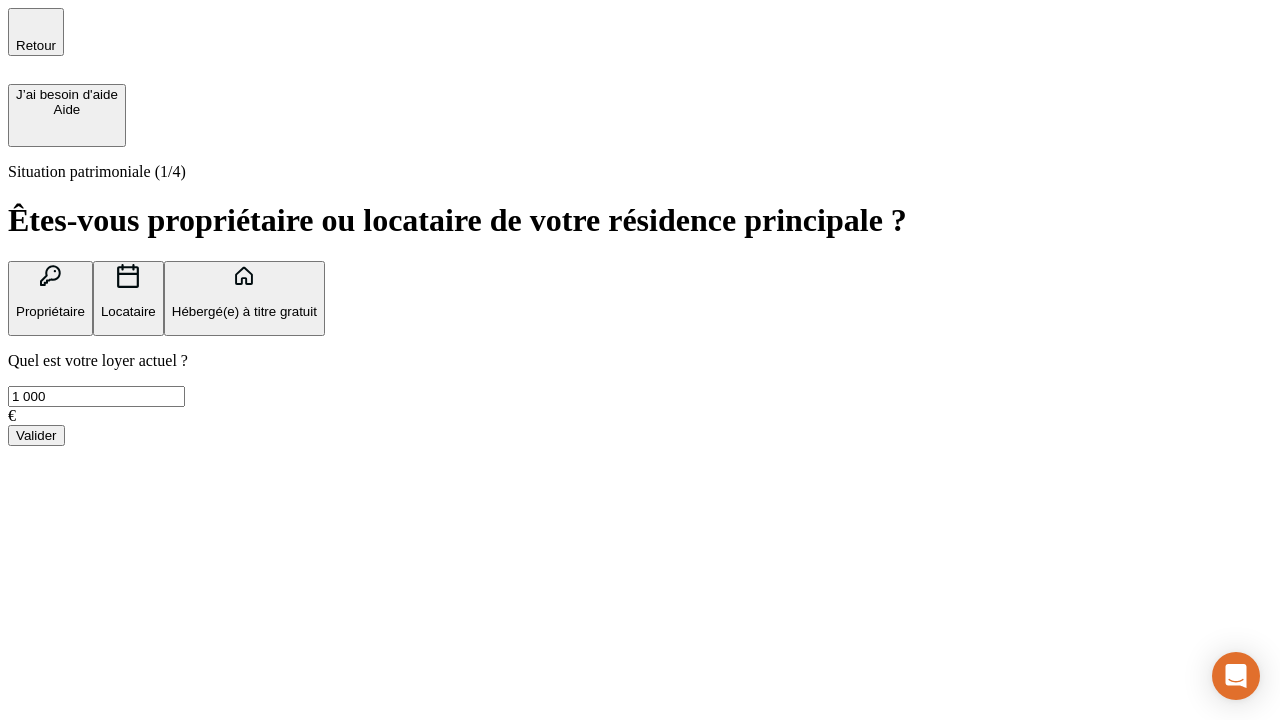 type on "1 000" 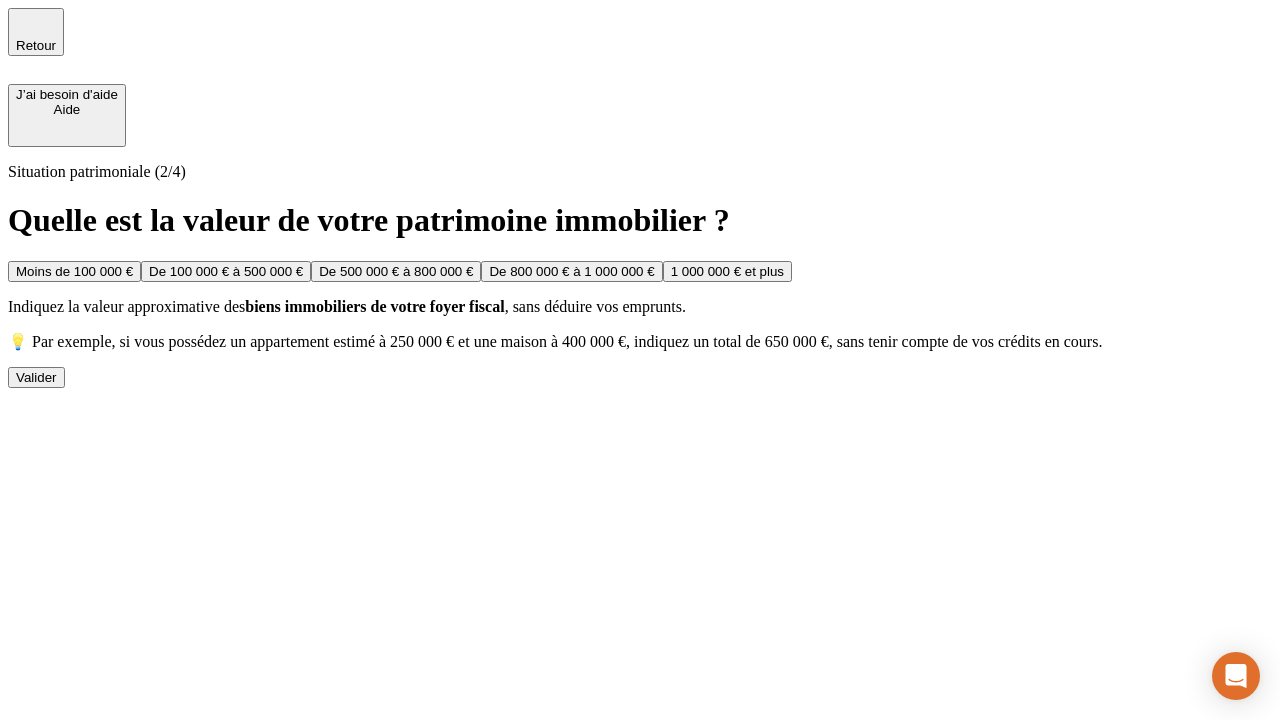 click on "Moins de 100 000 €" at bounding box center [74, 271] 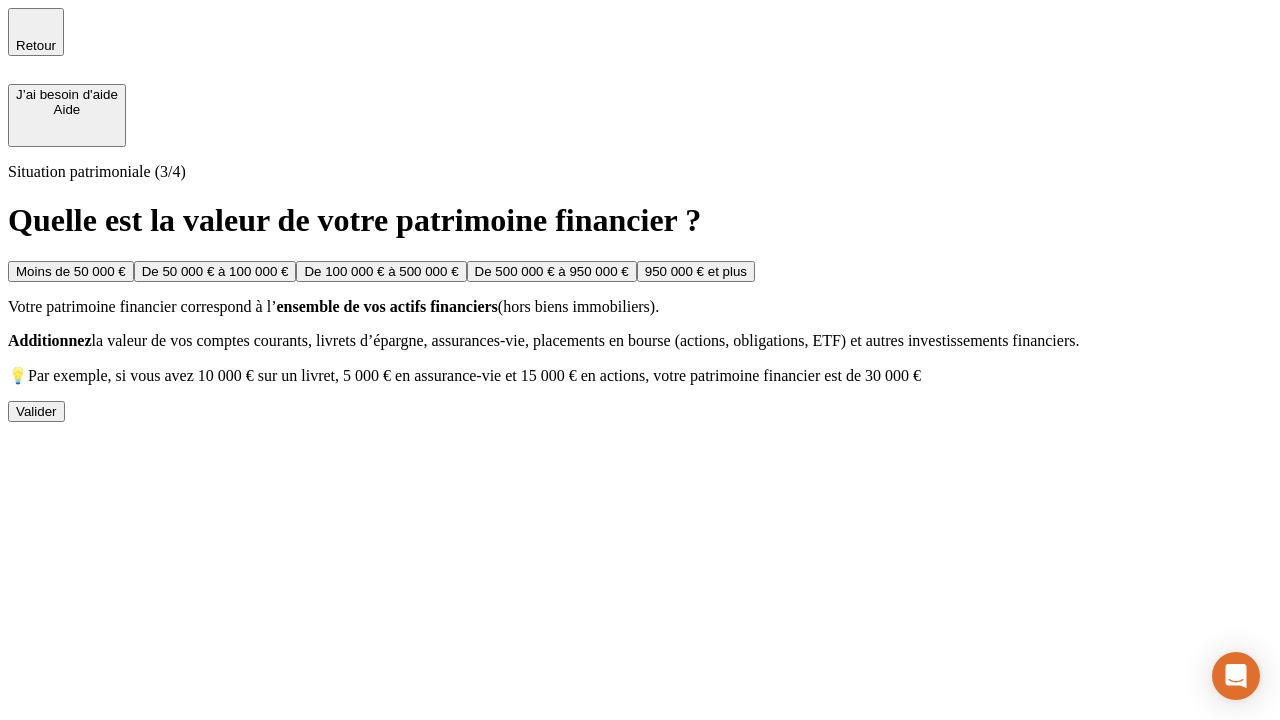 click on "Moins de 50 000 €" at bounding box center [71, 271] 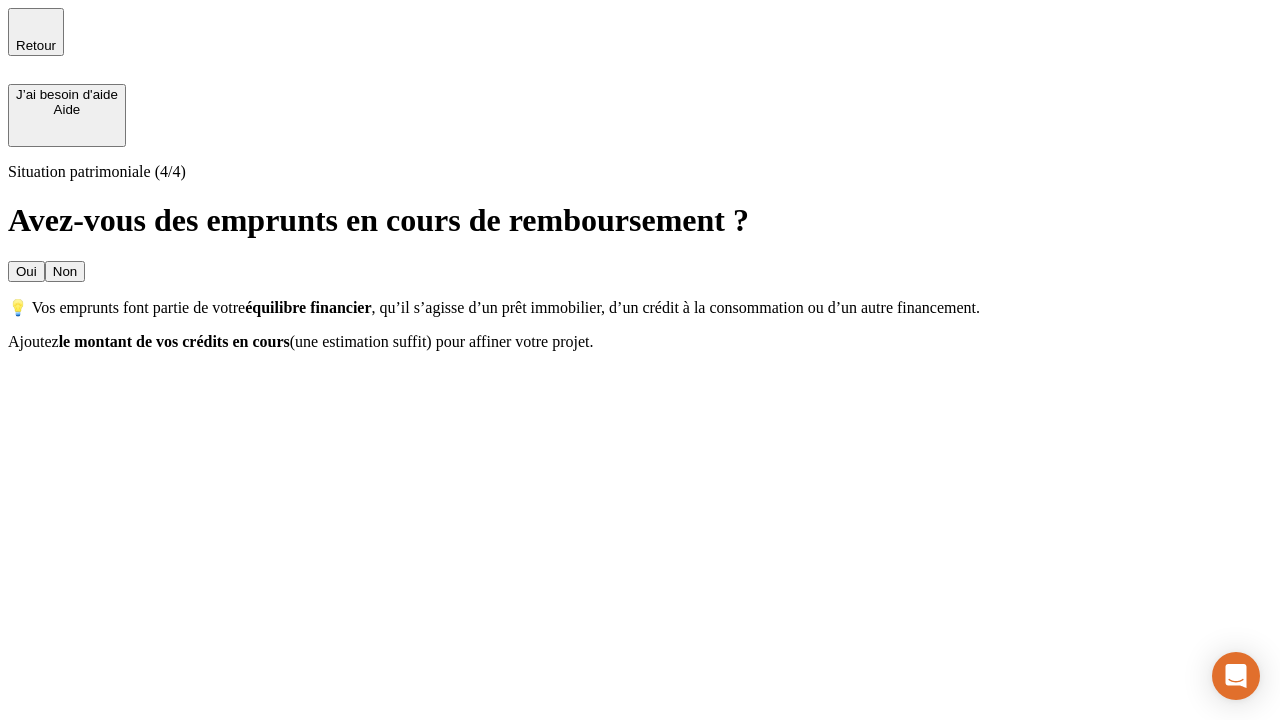 click on "Non" at bounding box center [65, 271] 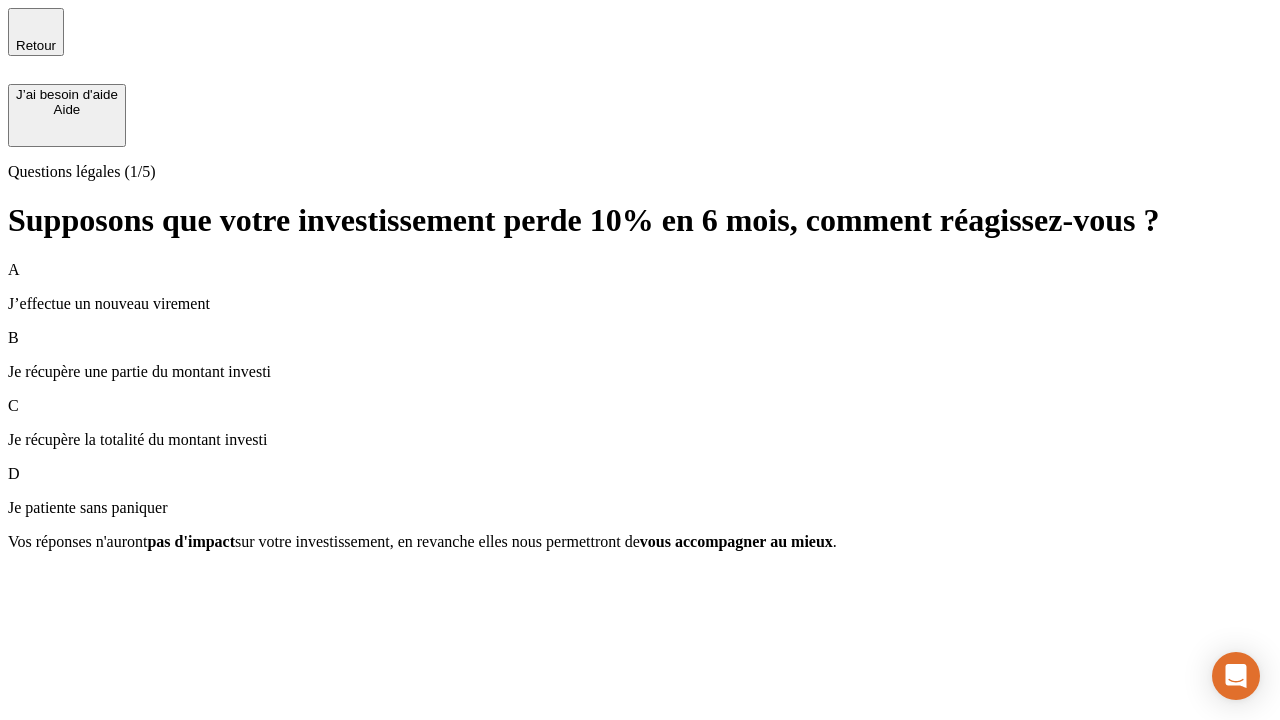 click on "A J’effectue un nouveau virement" at bounding box center (640, 287) 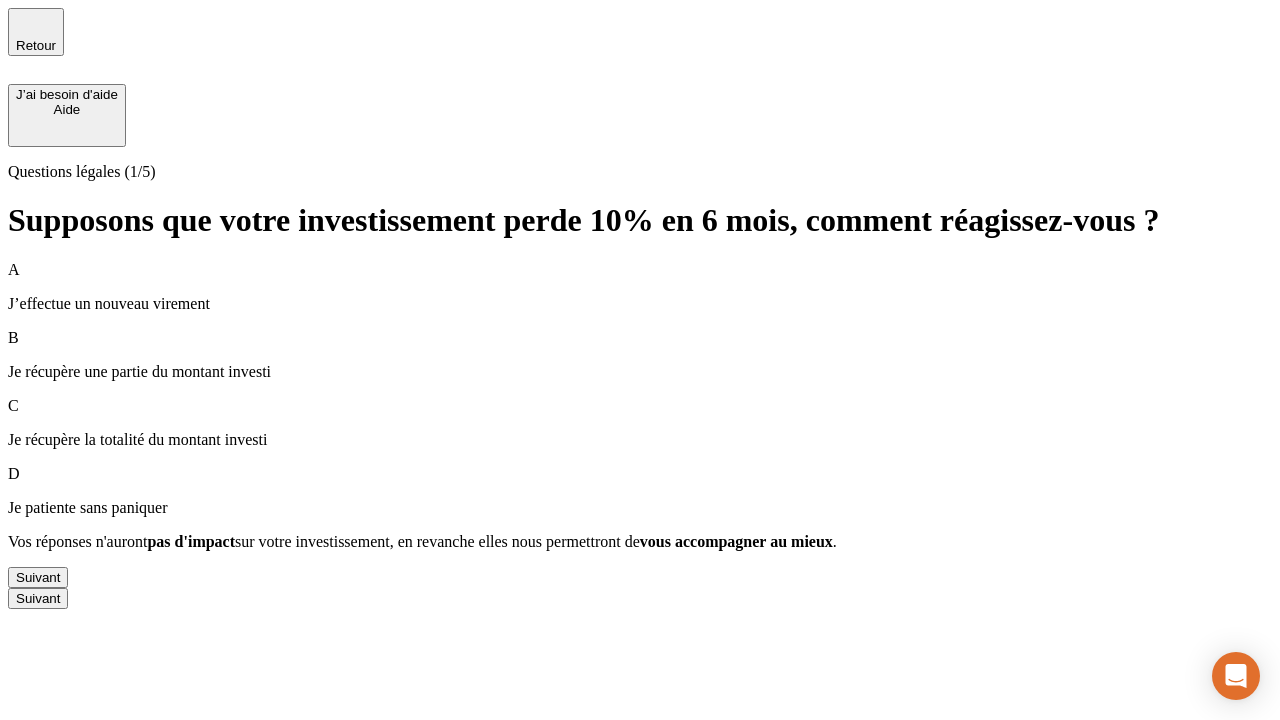 click on "Suivant" at bounding box center (38, 577) 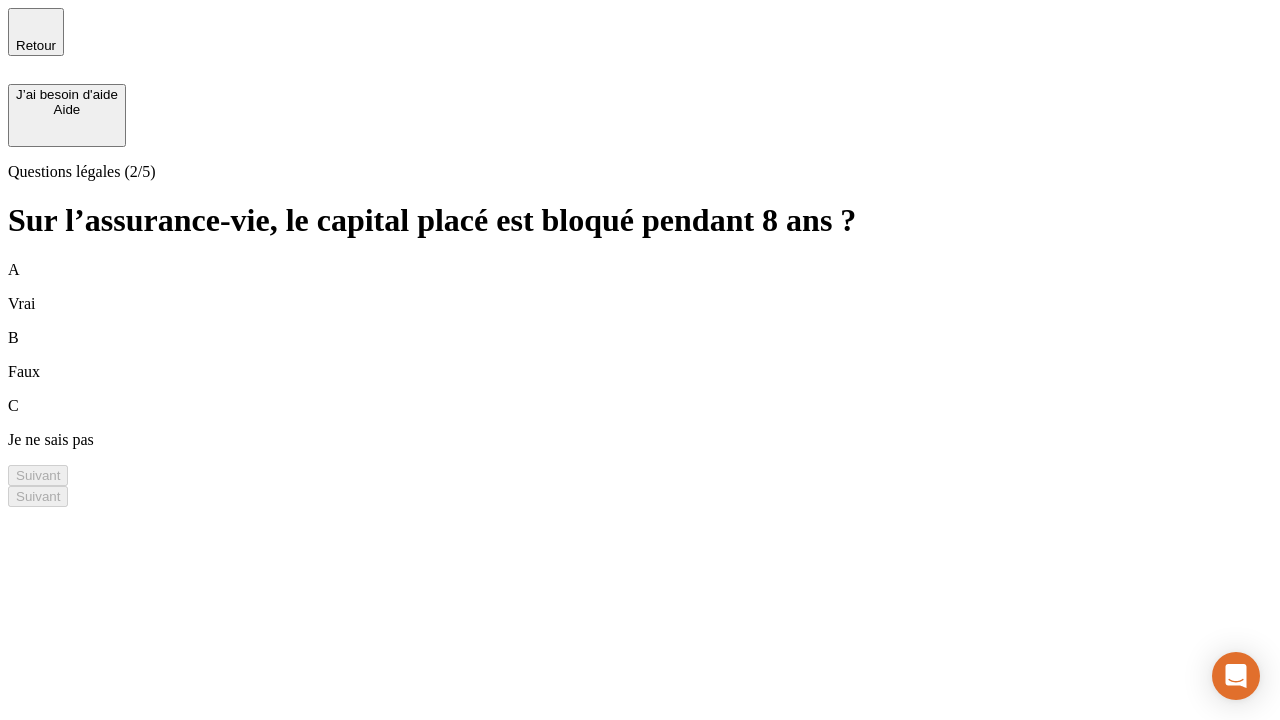 click on "A Vrai" at bounding box center [640, 287] 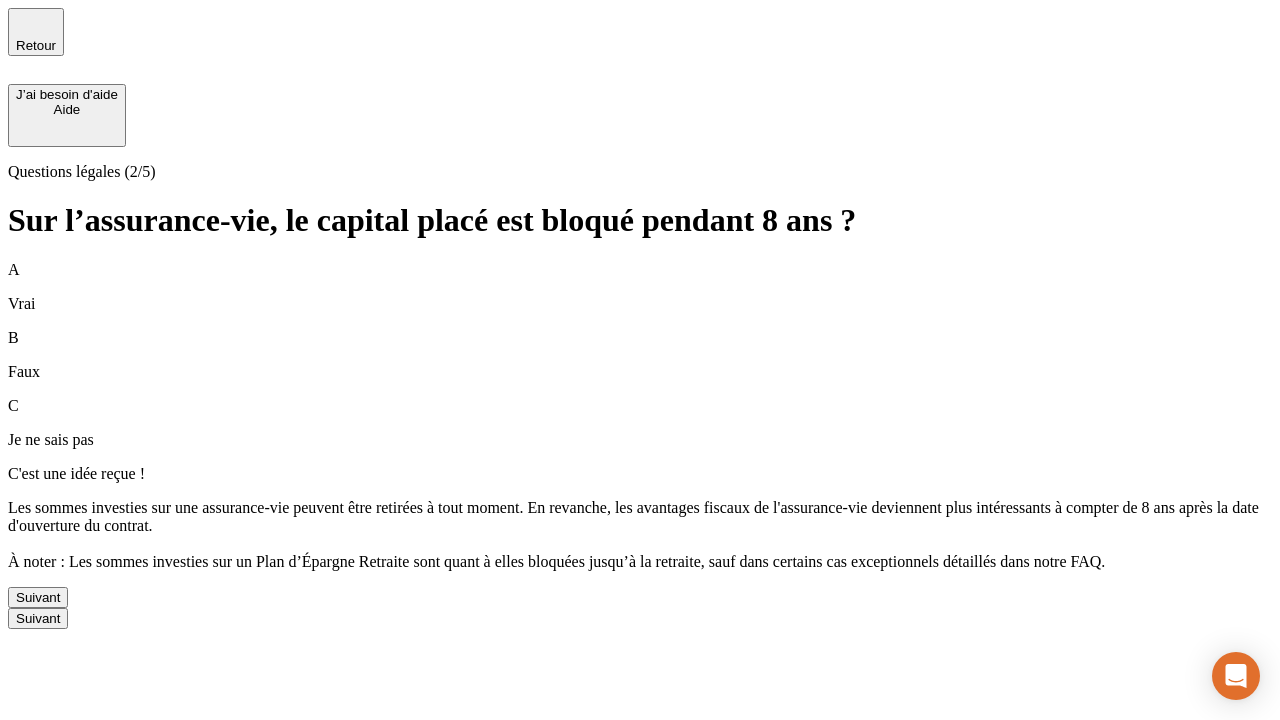 click on "Suivant" at bounding box center [38, 597] 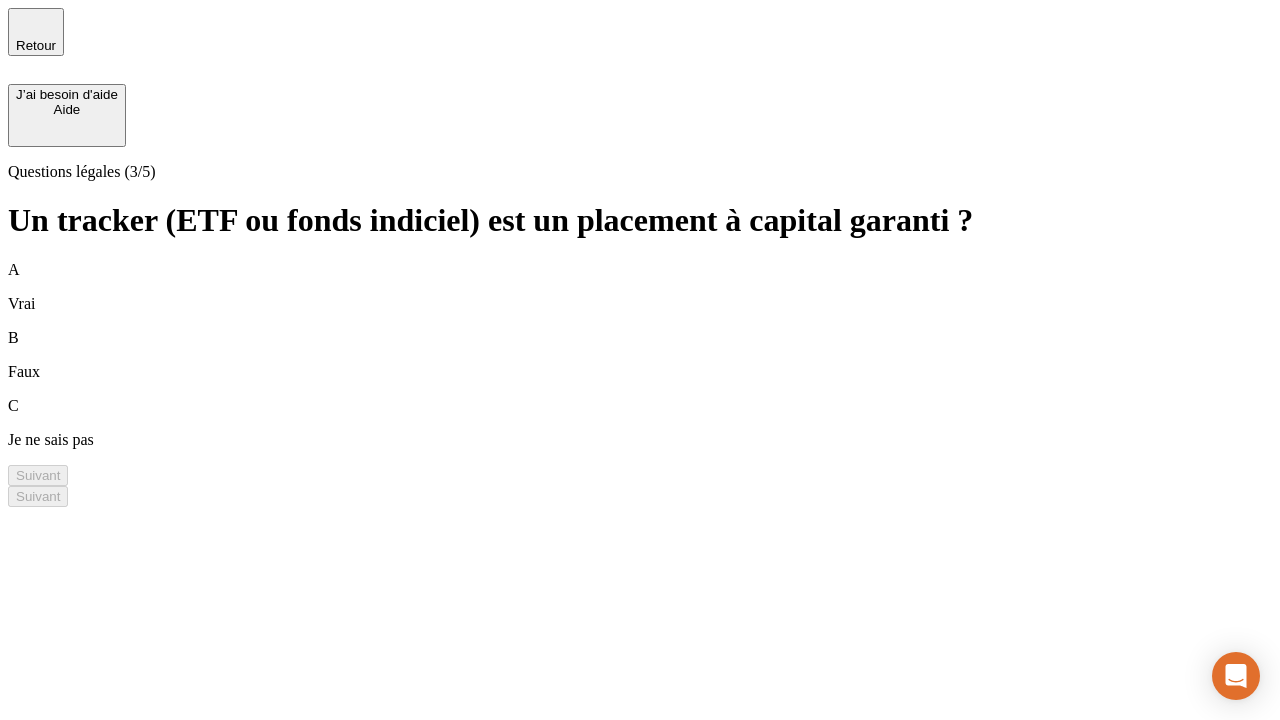 click on "A Vrai" at bounding box center (640, 287) 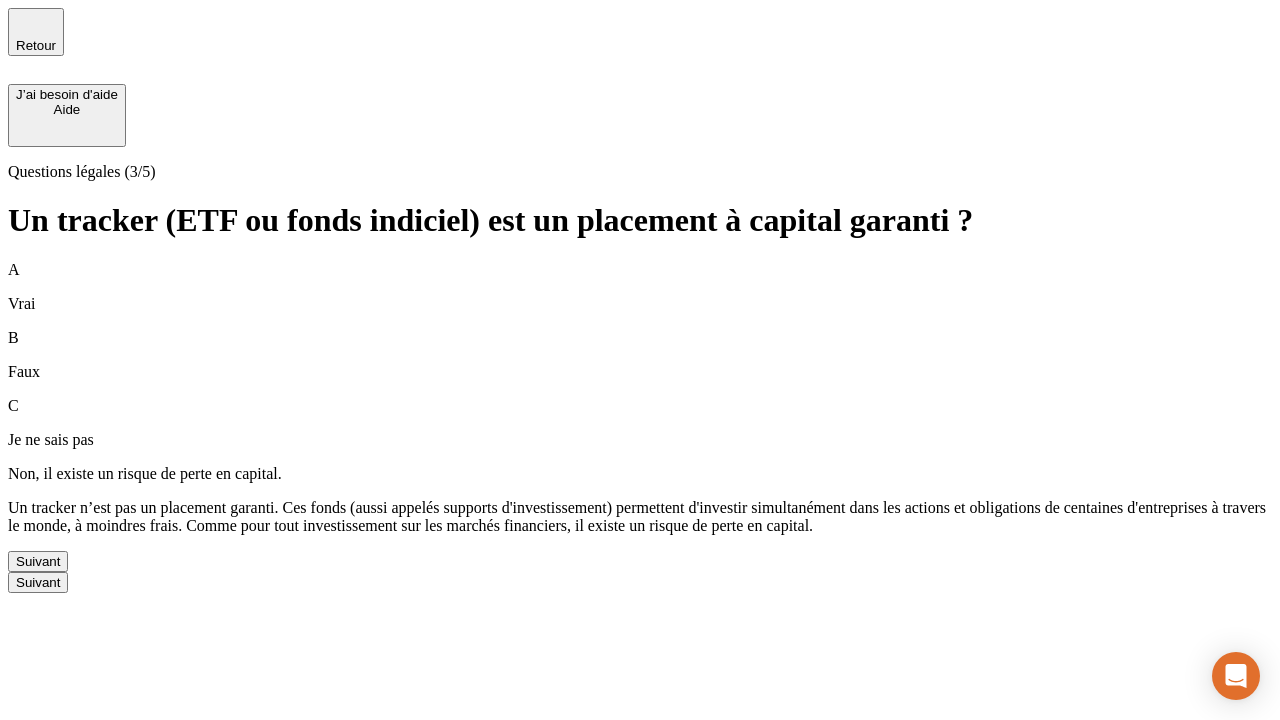 click on "Suivant" at bounding box center (38, 561) 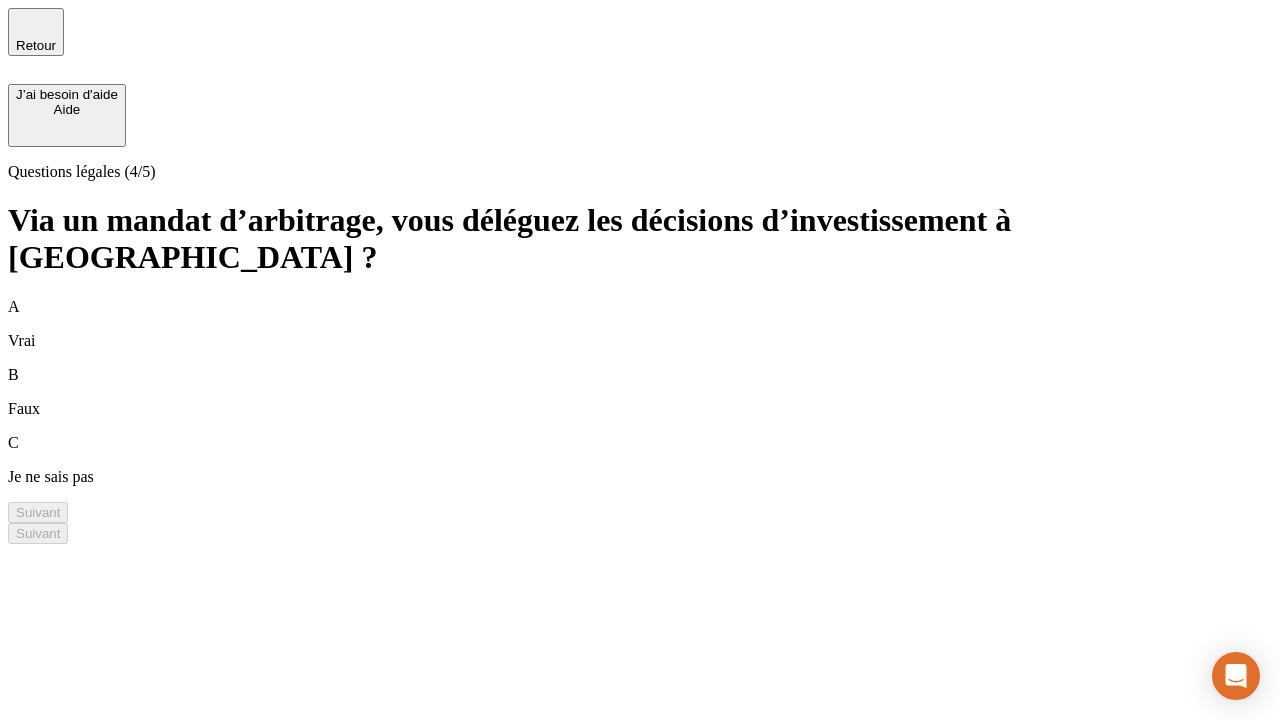 click on "A Vrai" at bounding box center [640, 324] 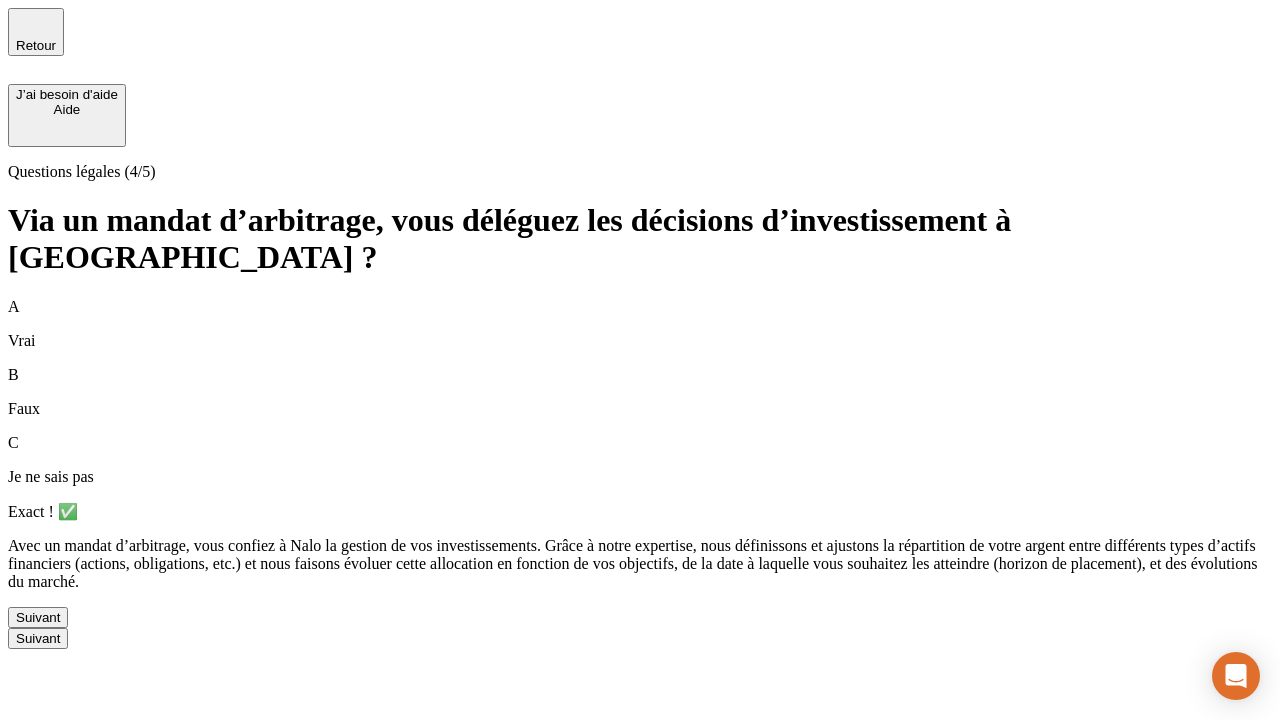click on "Suivant" at bounding box center (38, 617) 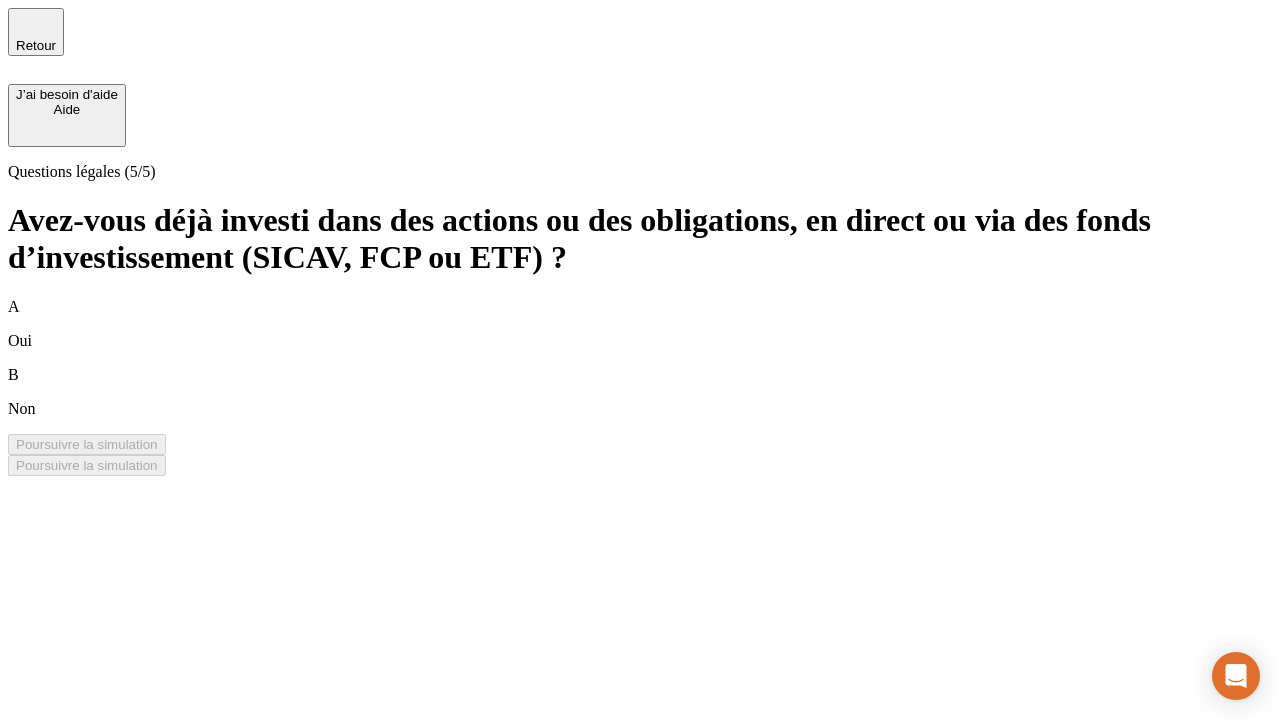 click on "B Non" at bounding box center [640, 392] 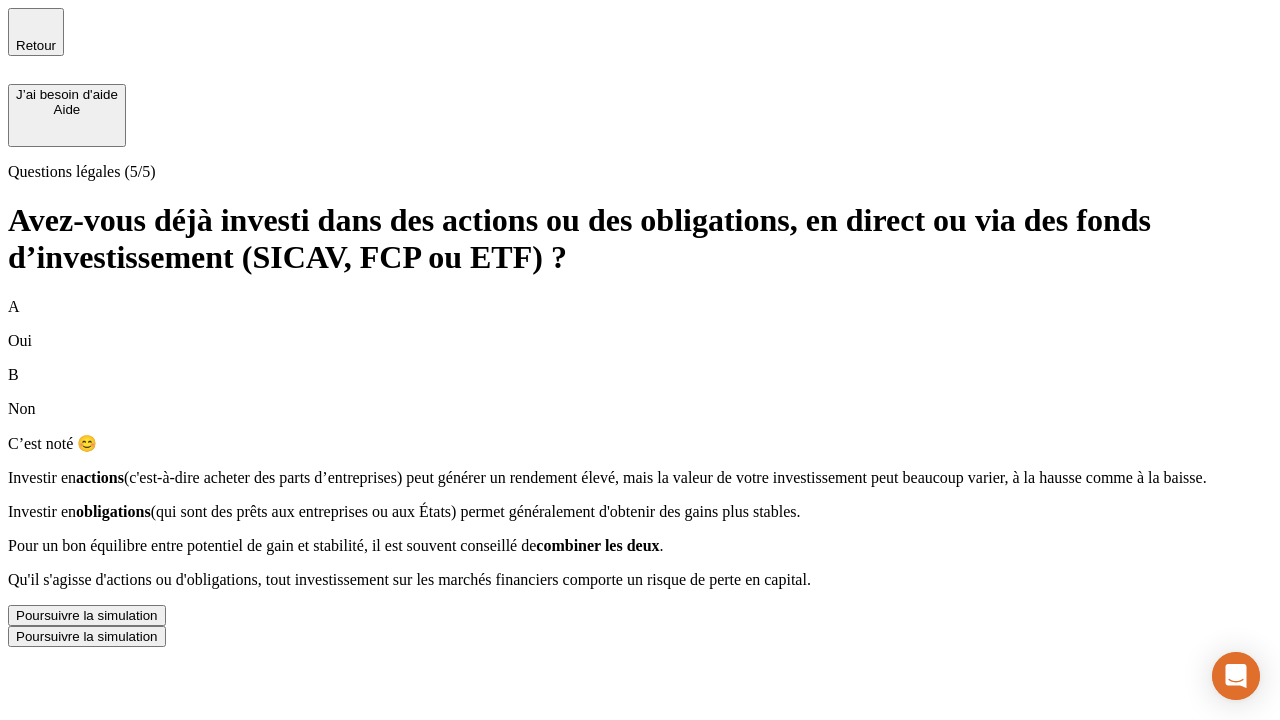 click on "Poursuivre la simulation" at bounding box center [87, 615] 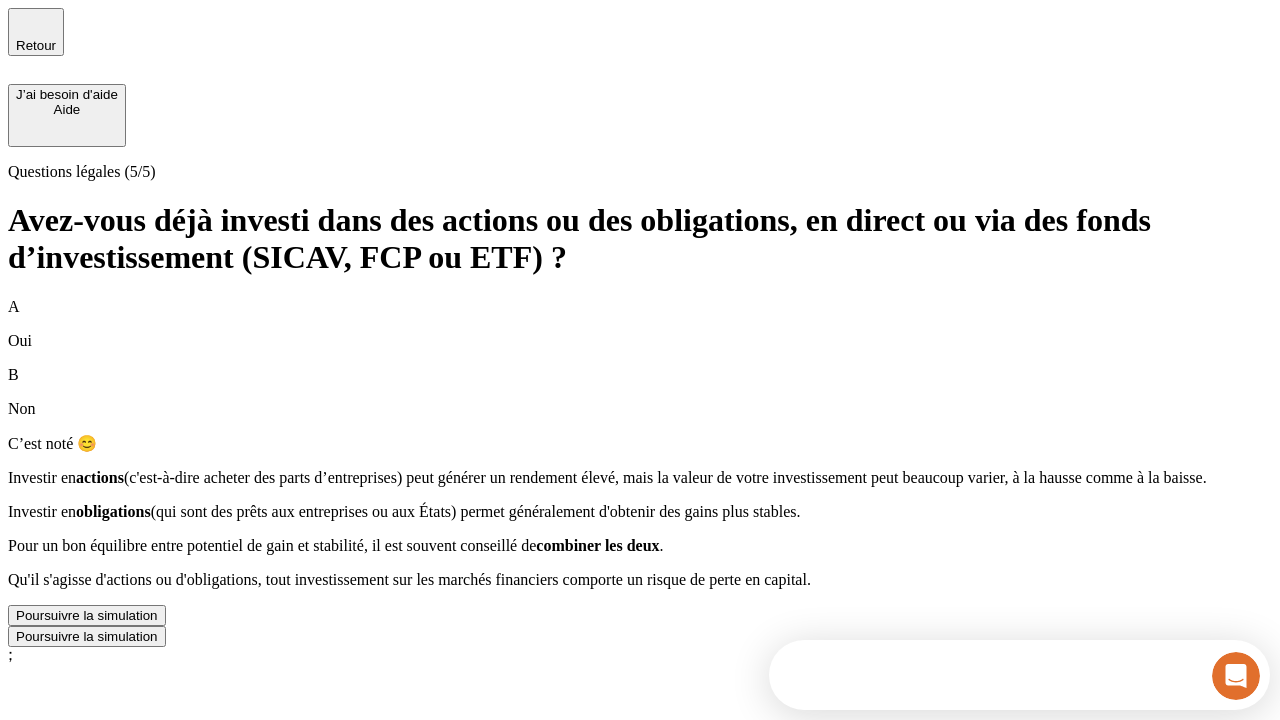 scroll, scrollTop: 0, scrollLeft: 0, axis: both 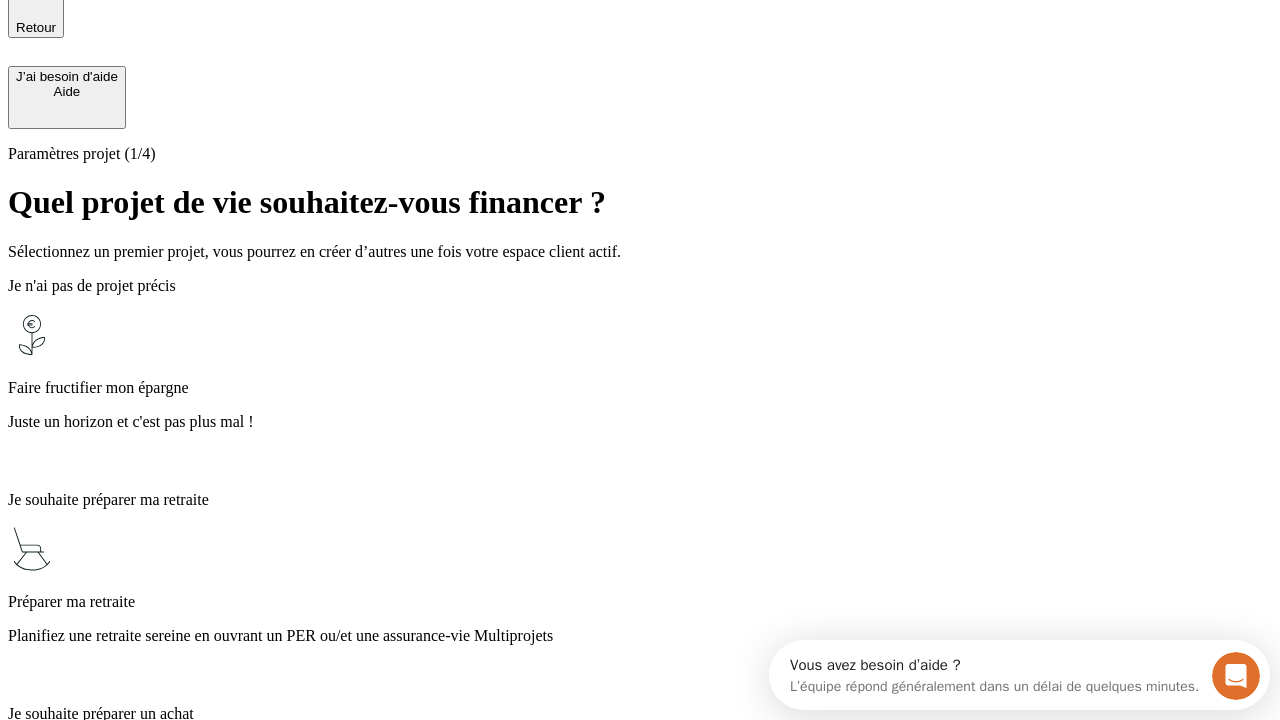 click on "Planifiez une retraite sereine en ouvrant un PER ou/et une assurance-vie Multiprojets" at bounding box center [640, 636] 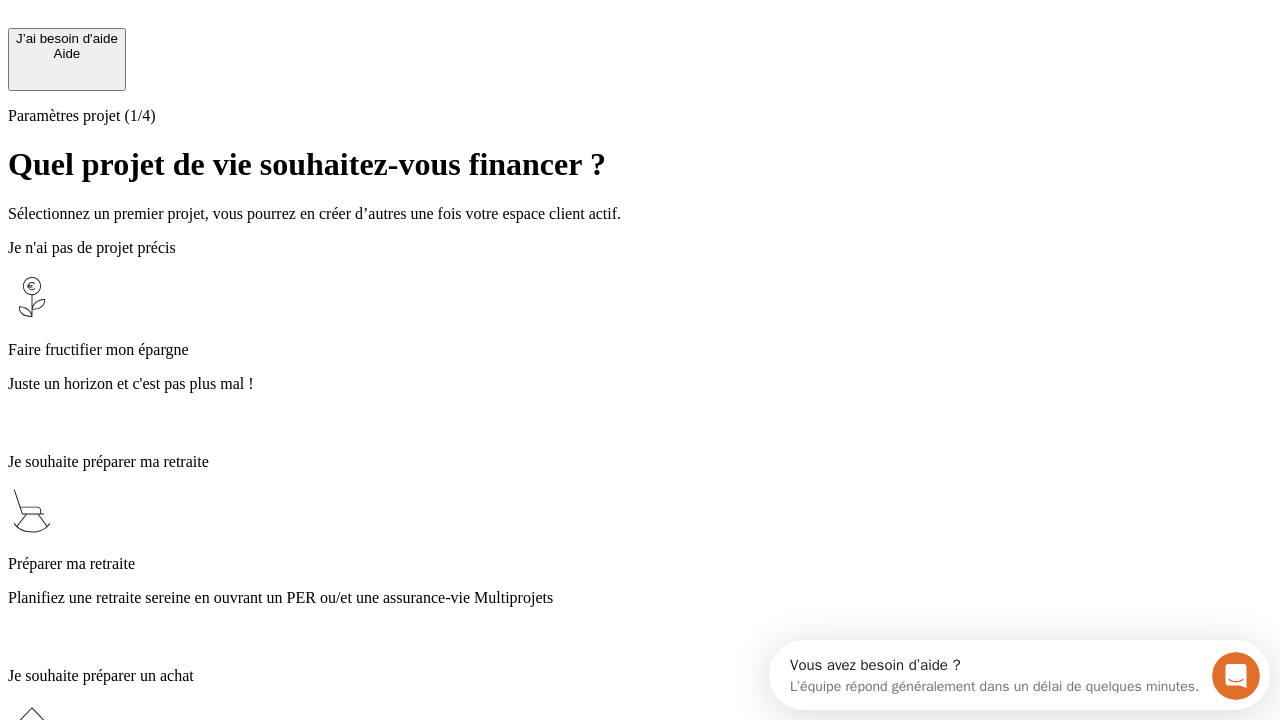 scroll, scrollTop: 18, scrollLeft: 0, axis: vertical 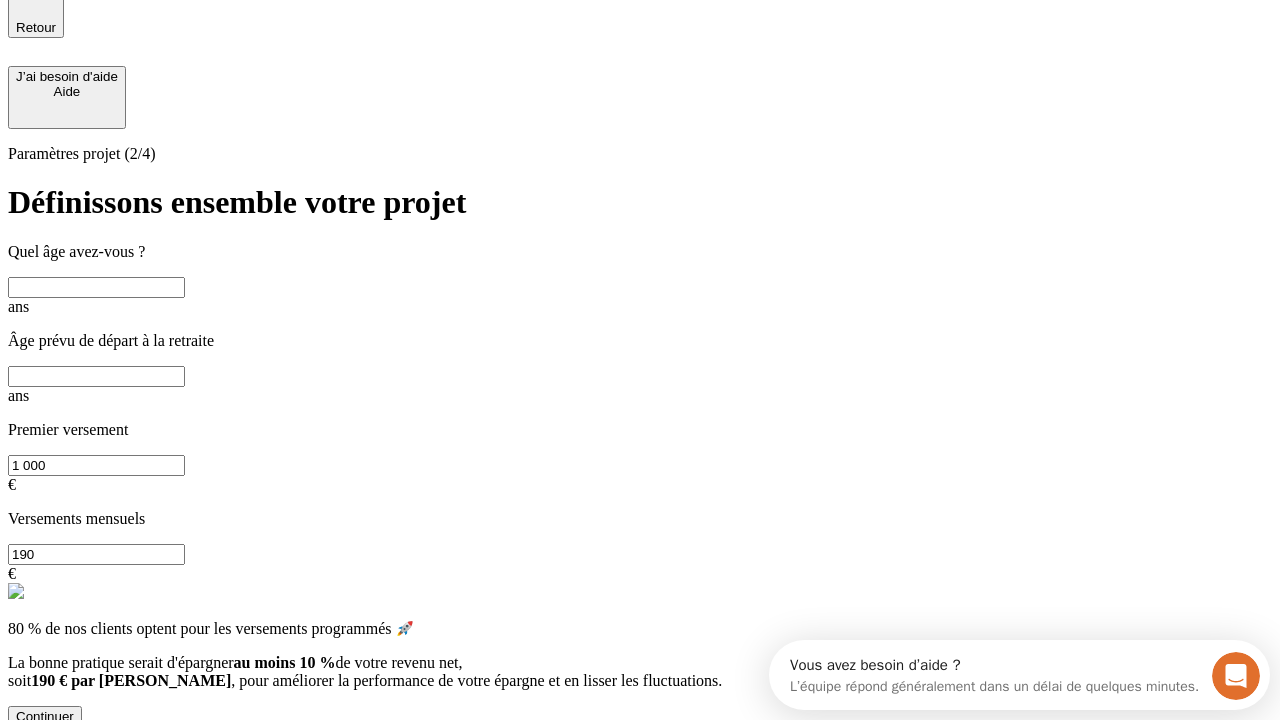 click at bounding box center (96, 287) 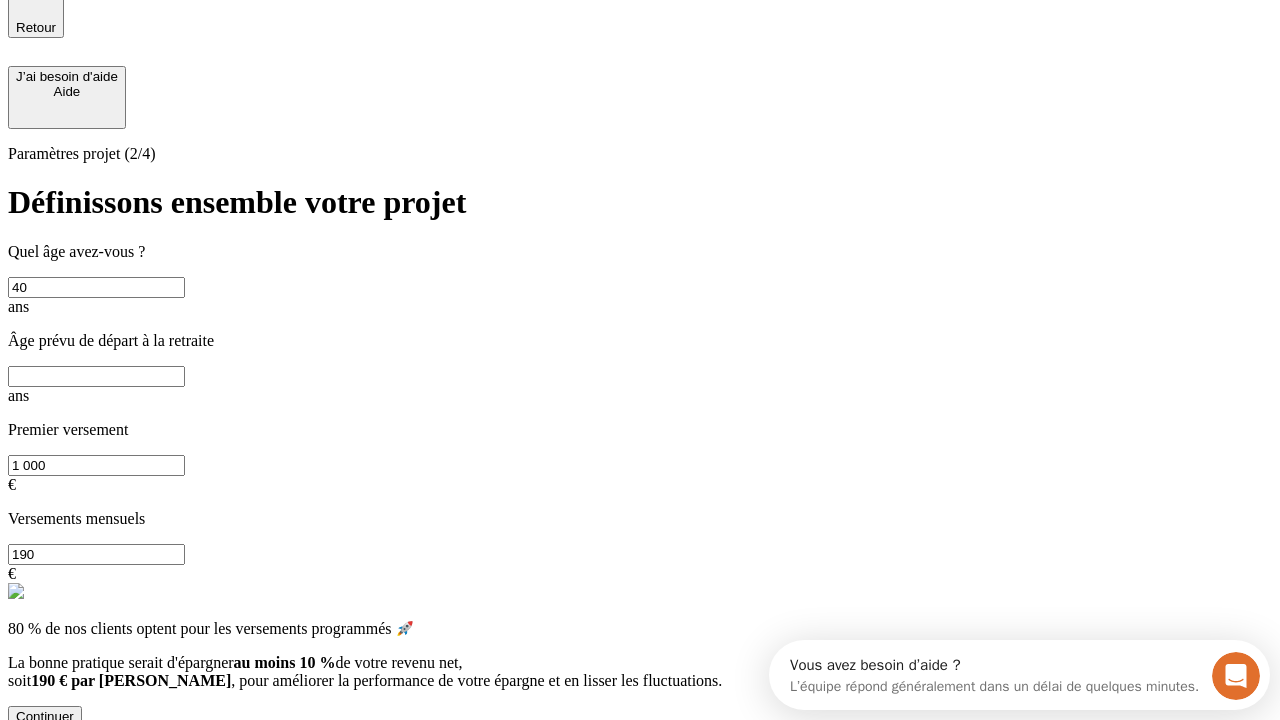 type on "40" 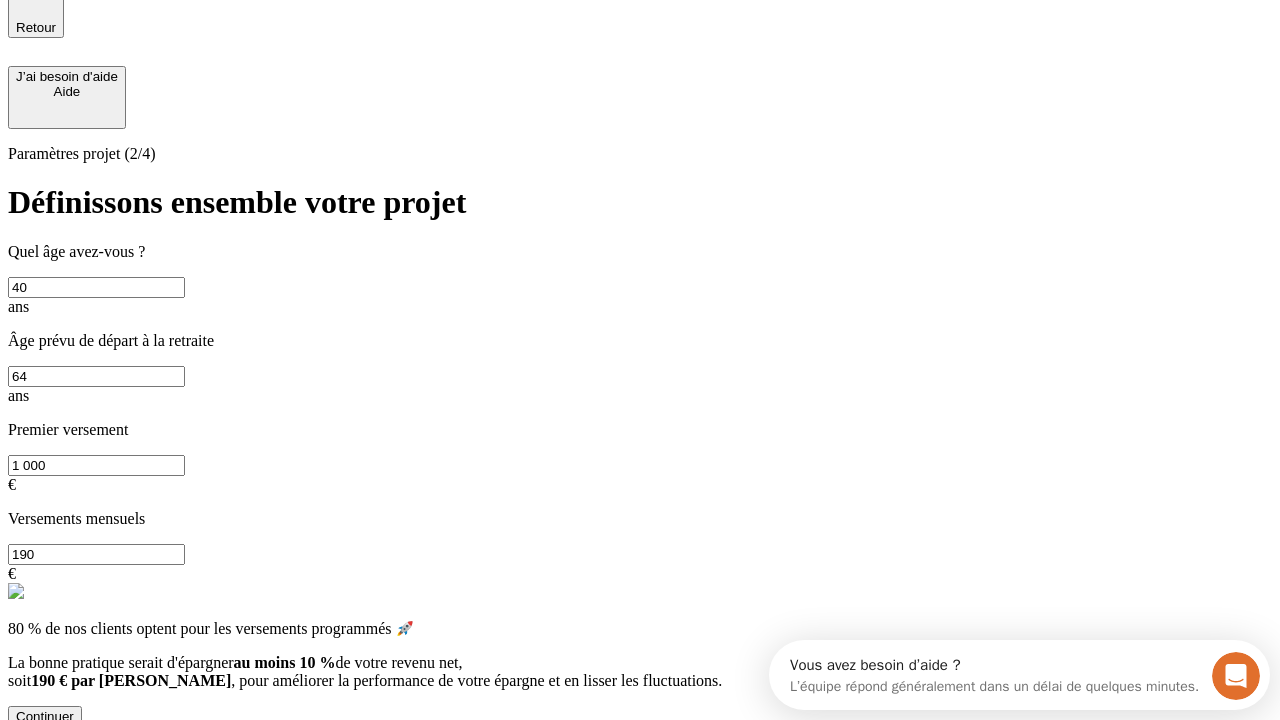 type on "64" 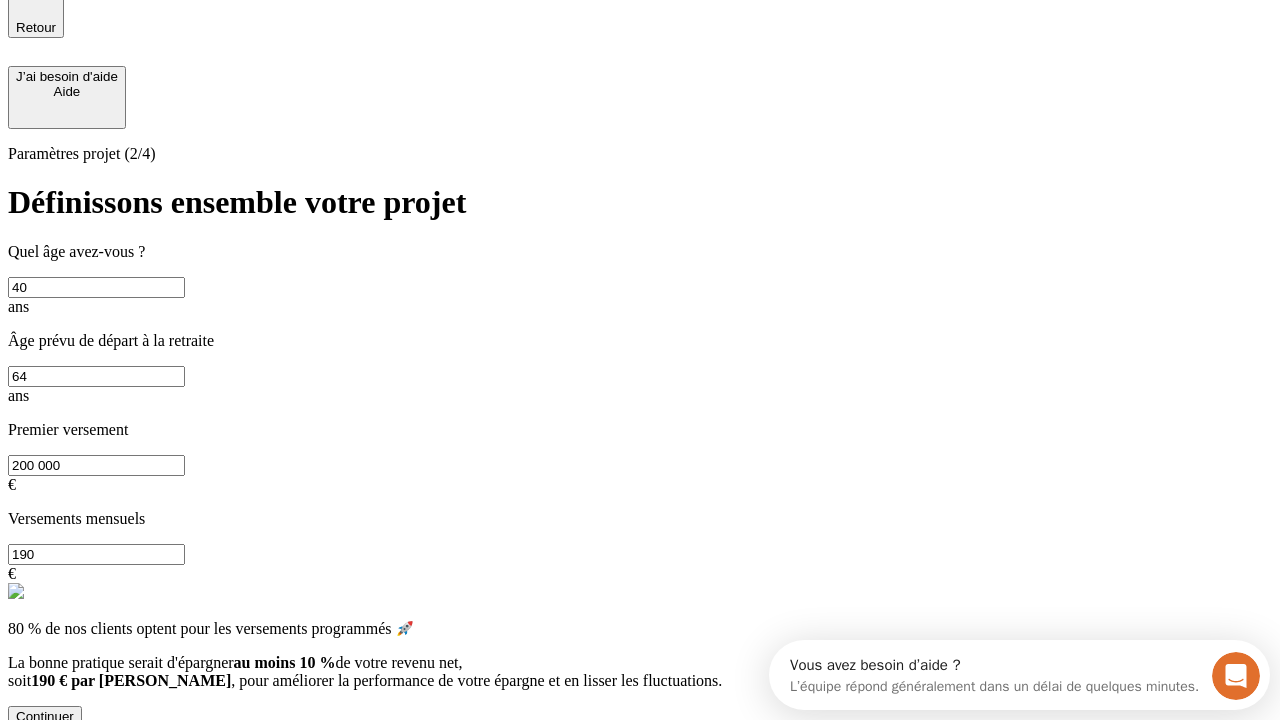 type on "200 000" 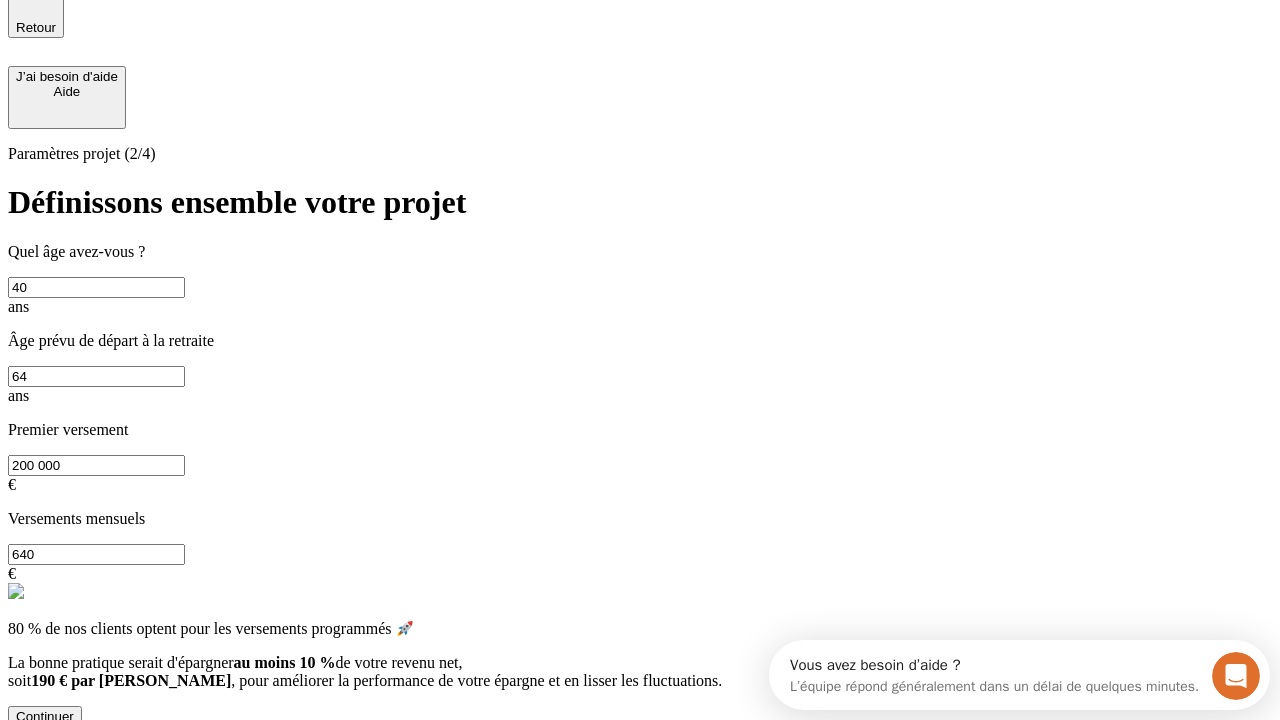 type on "640" 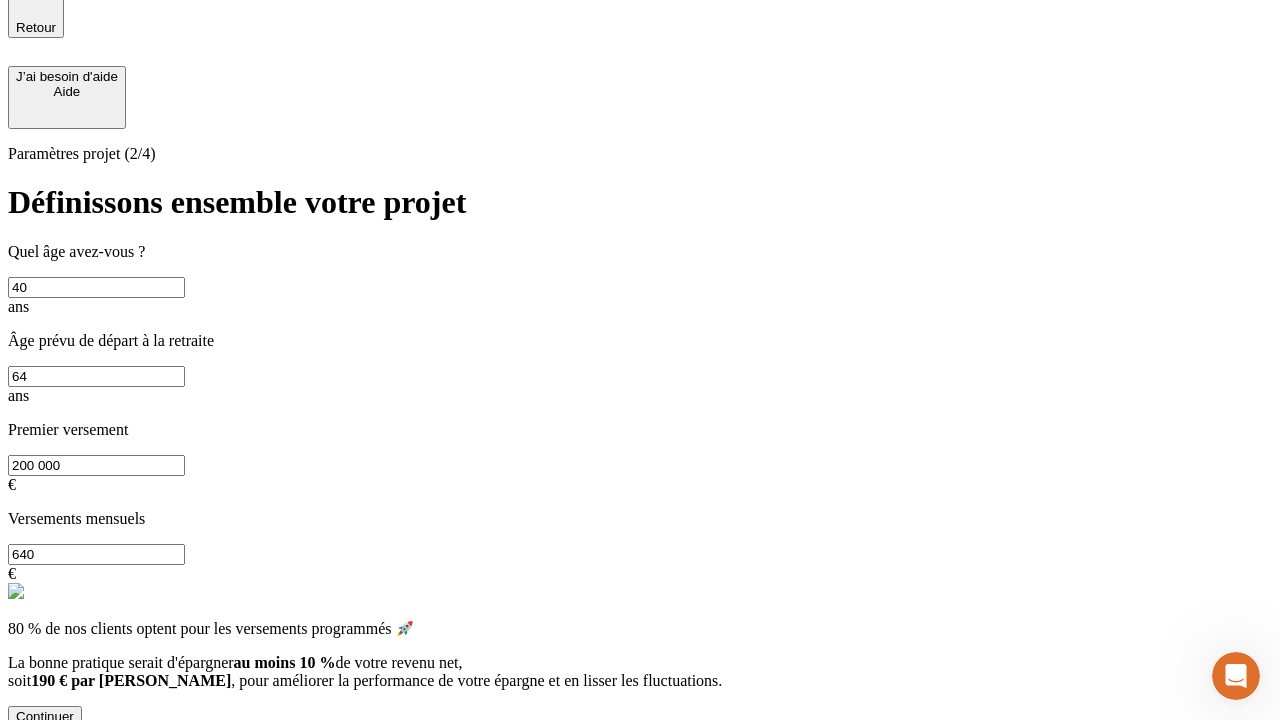 scroll, scrollTop: 0, scrollLeft: 0, axis: both 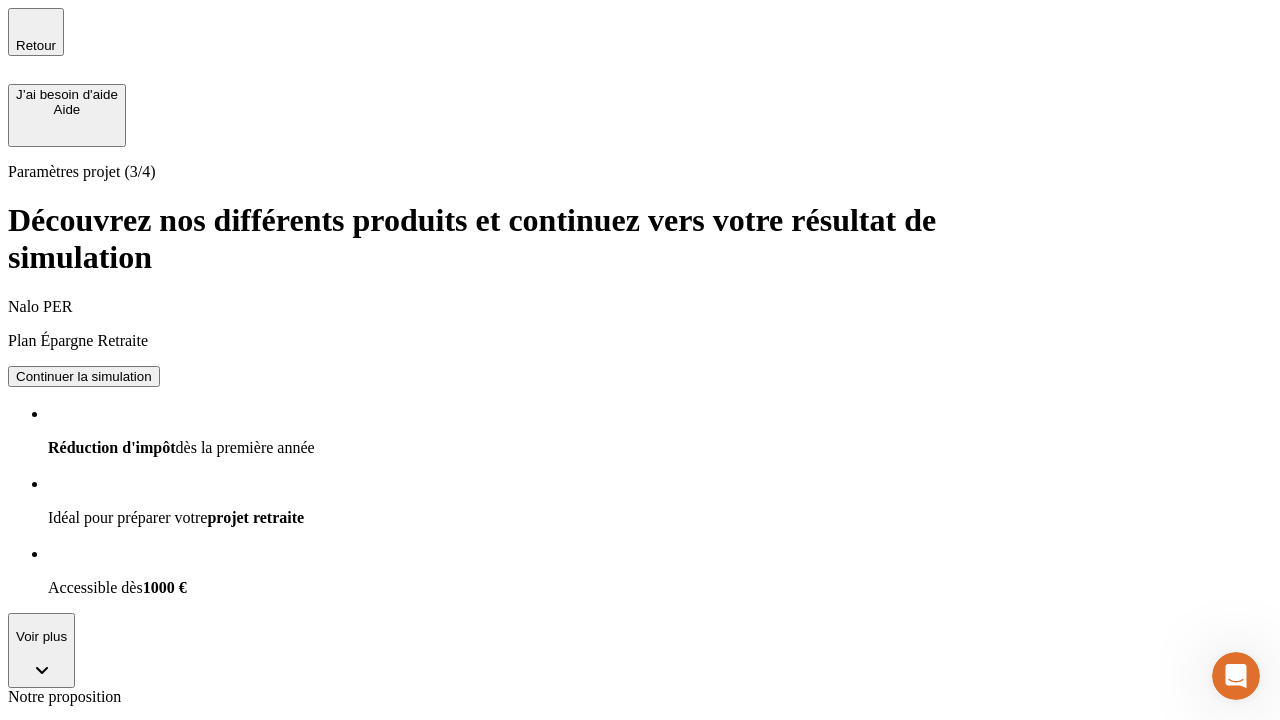 click on "Continuer la simulation" at bounding box center [84, 376] 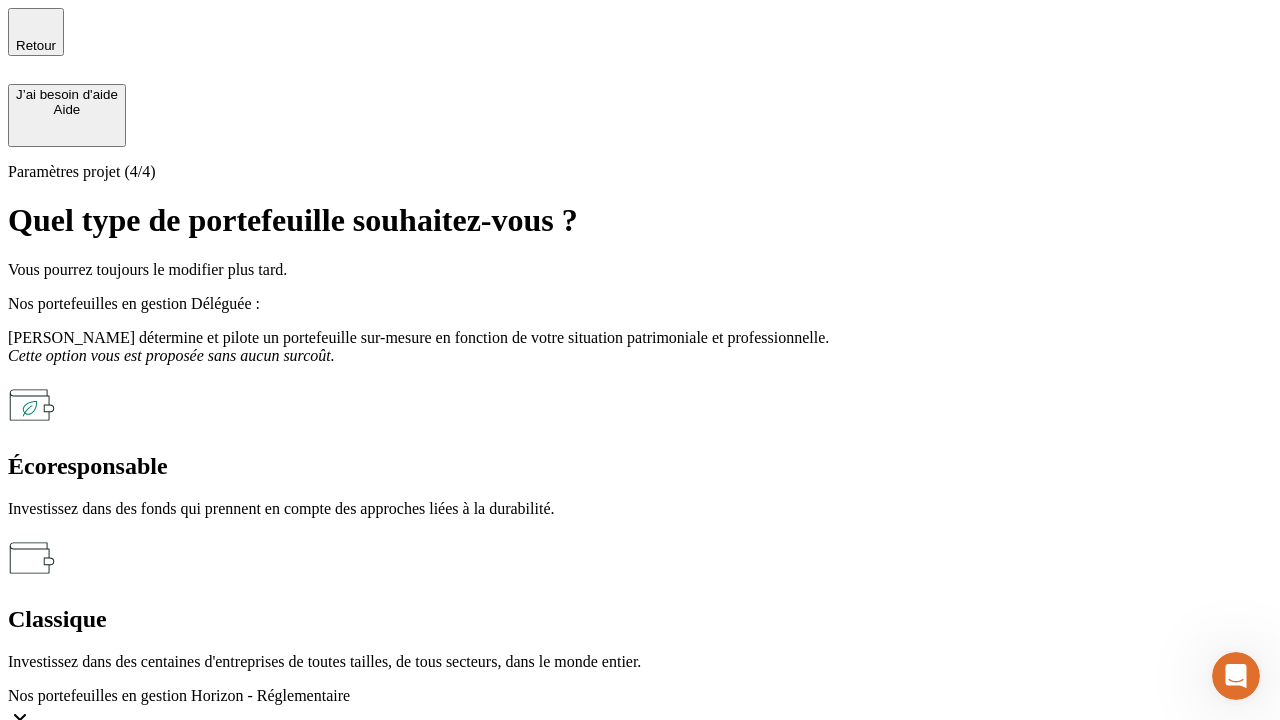 click on "Écoresponsable" at bounding box center (640, 466) 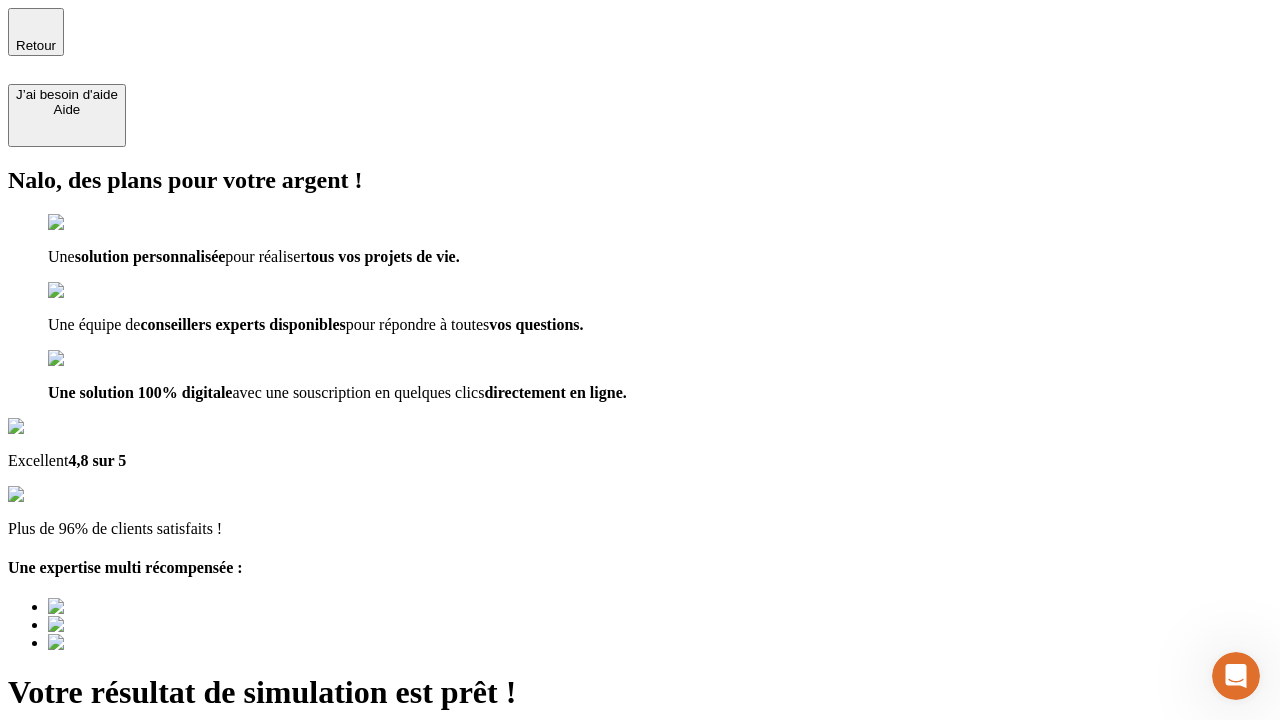 click on "Découvrir ma simulation" at bounding box center [87, 797] 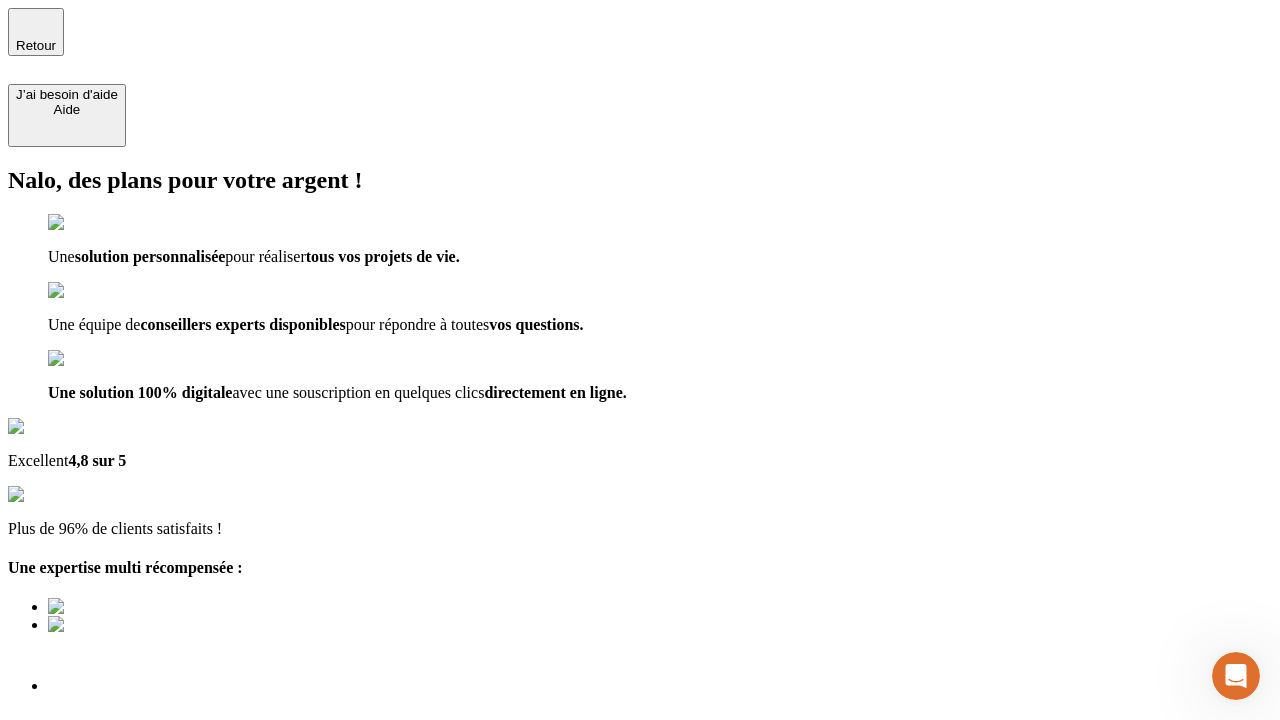 type on "[EMAIL_ADDRESS][DOMAIN_NAME]" 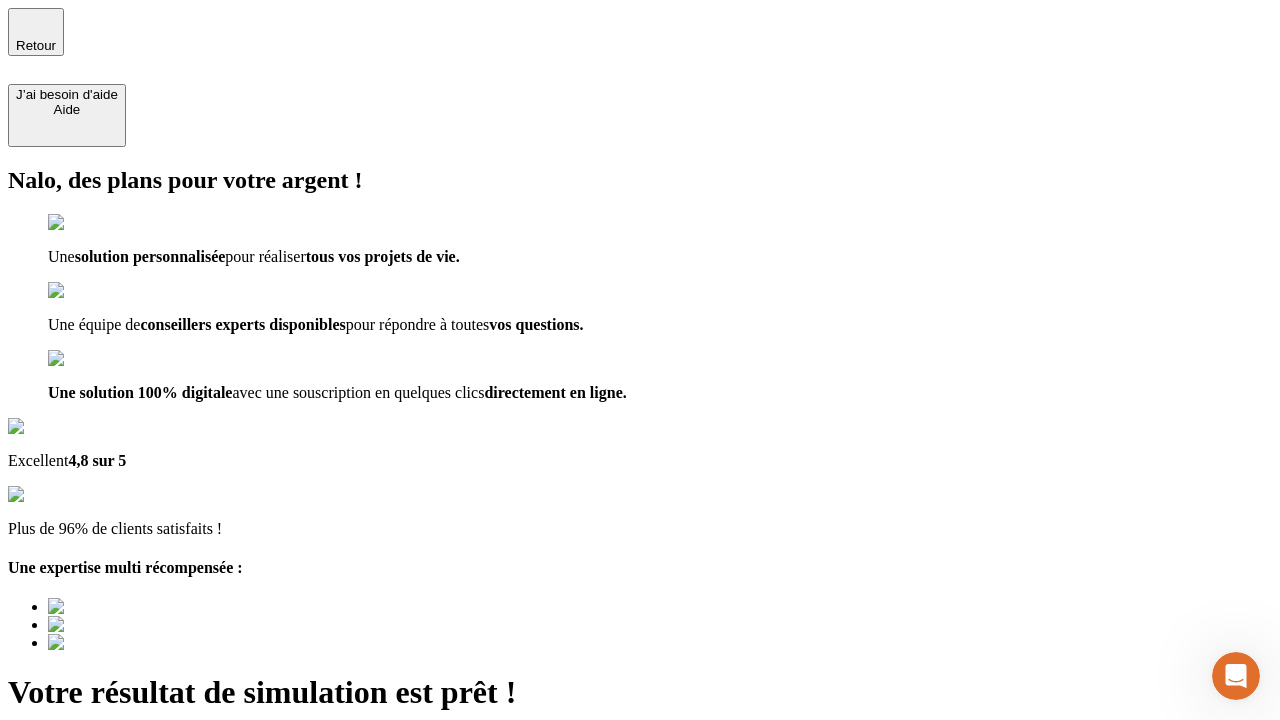 click on "Découvrir ma simulation" at bounding box center (87, 847) 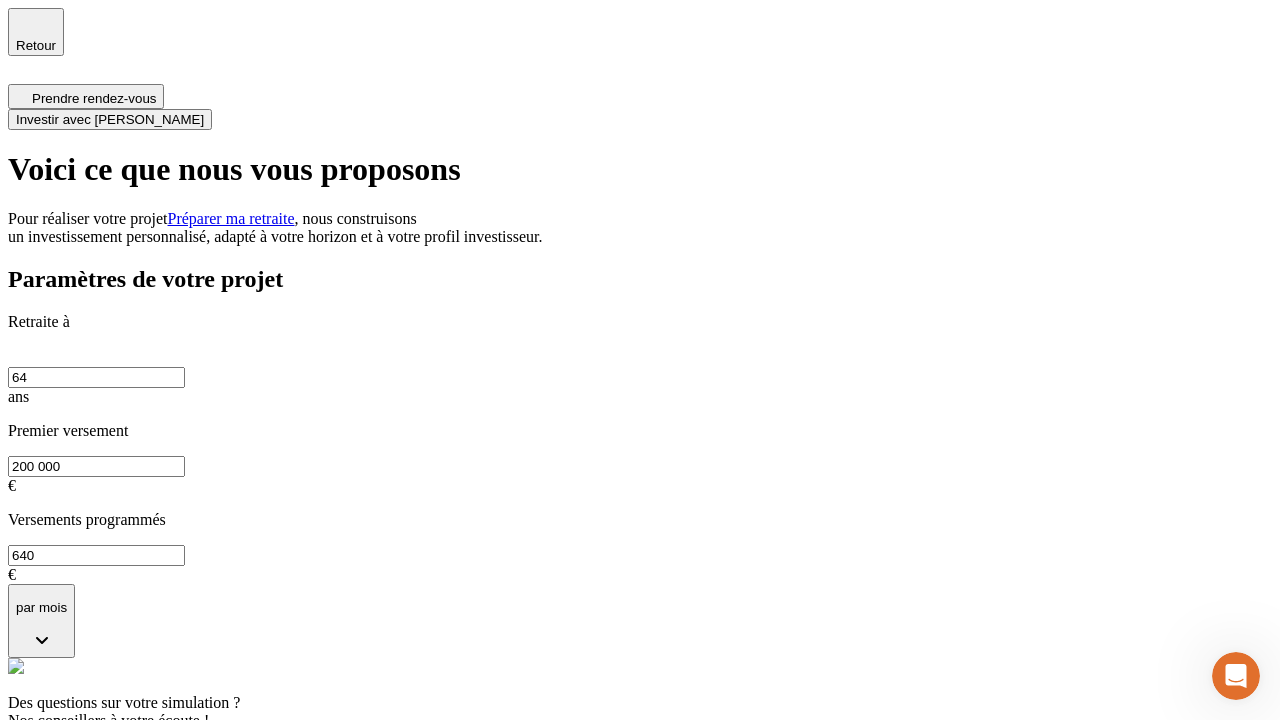 click on "Investir avec [PERSON_NAME]" at bounding box center (110, 119) 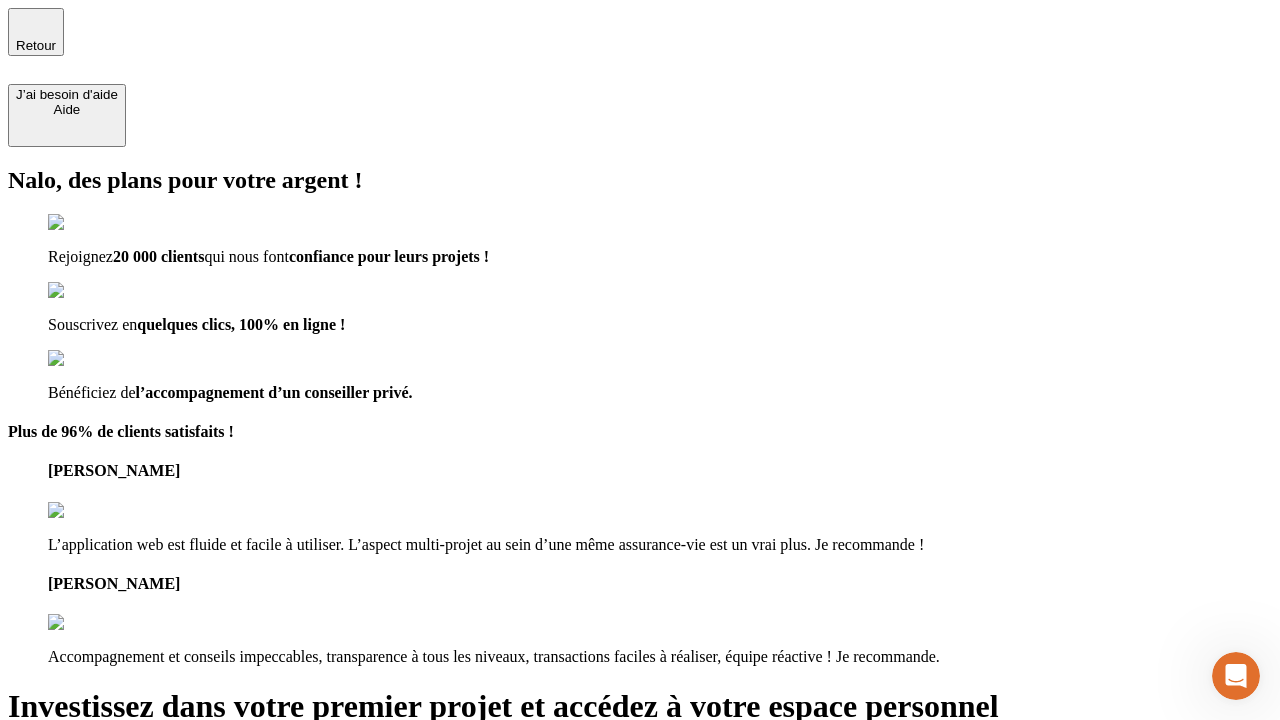 type on "[EMAIL_ADDRESS][DOMAIN_NAME]" 